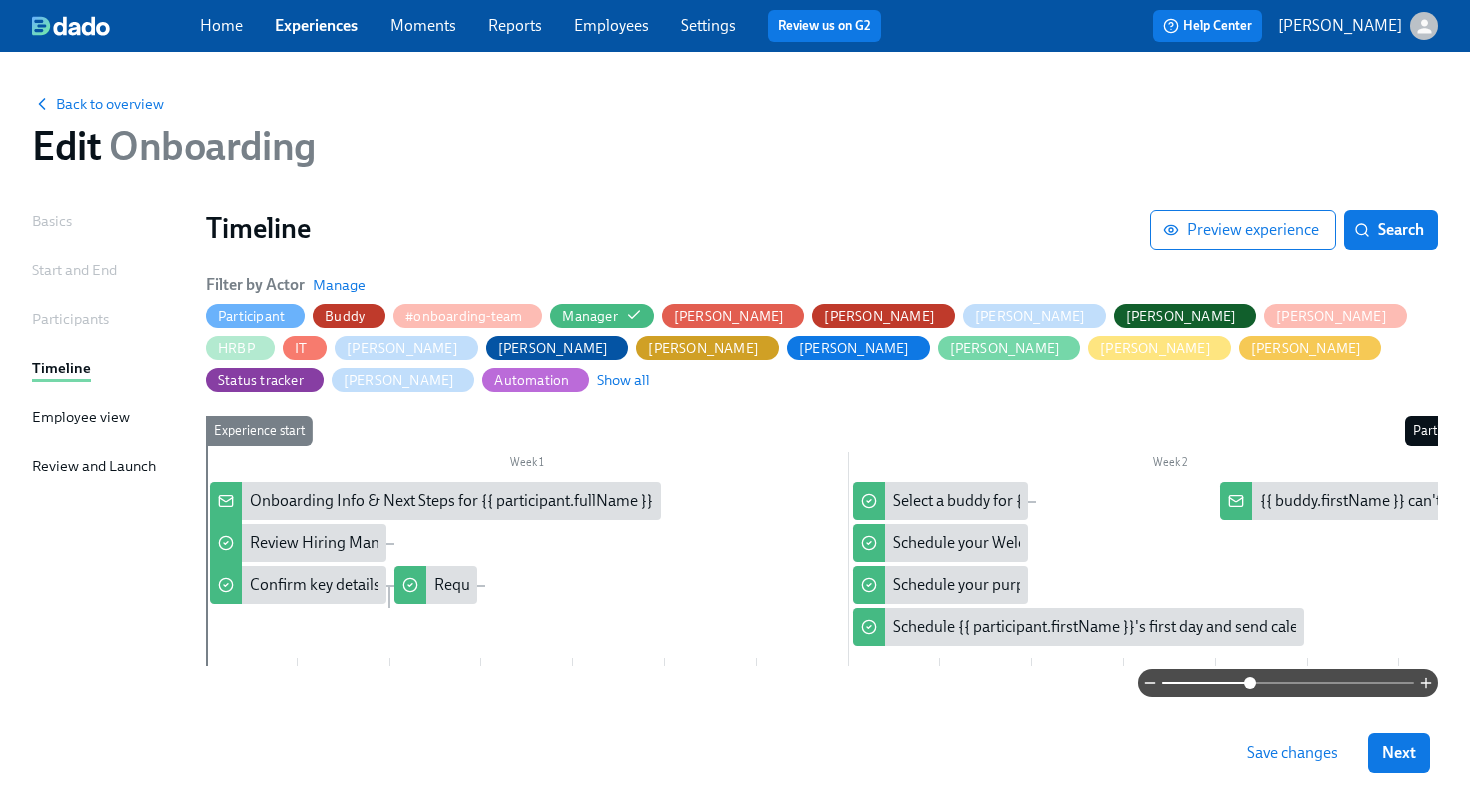scroll, scrollTop: 17, scrollLeft: 0, axis: vertical 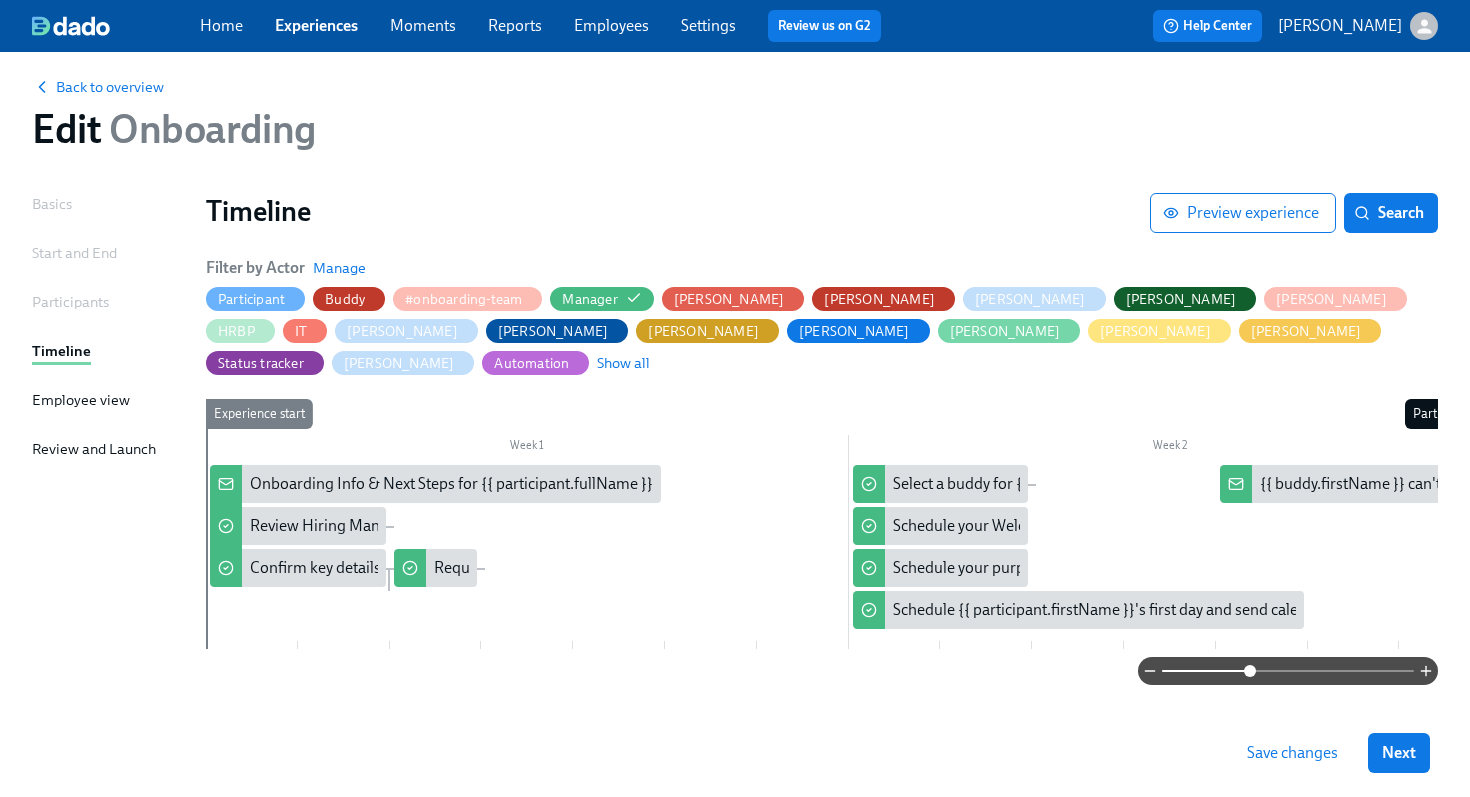 click on "Experiences" at bounding box center (316, 25) 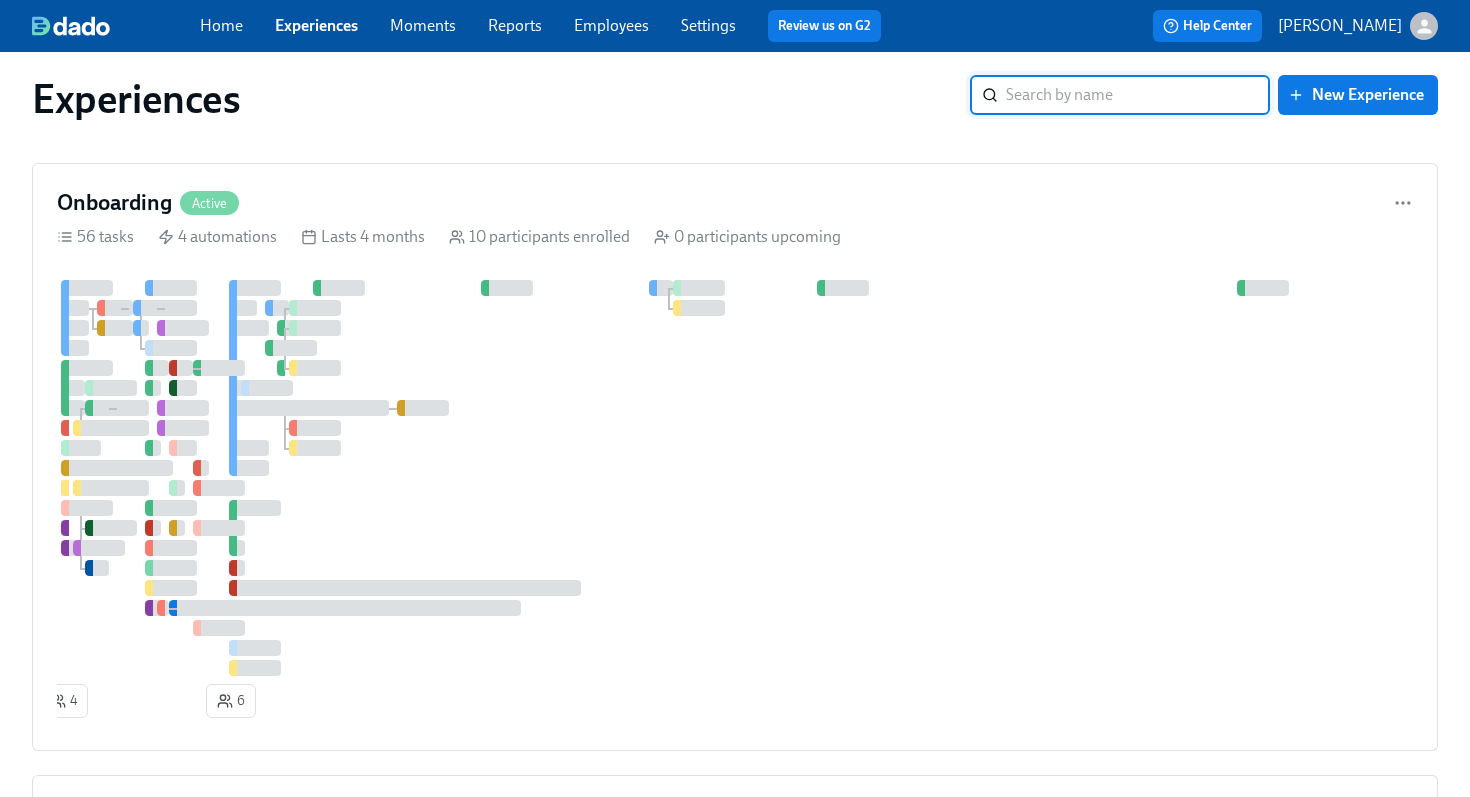 scroll, scrollTop: 0, scrollLeft: 0, axis: both 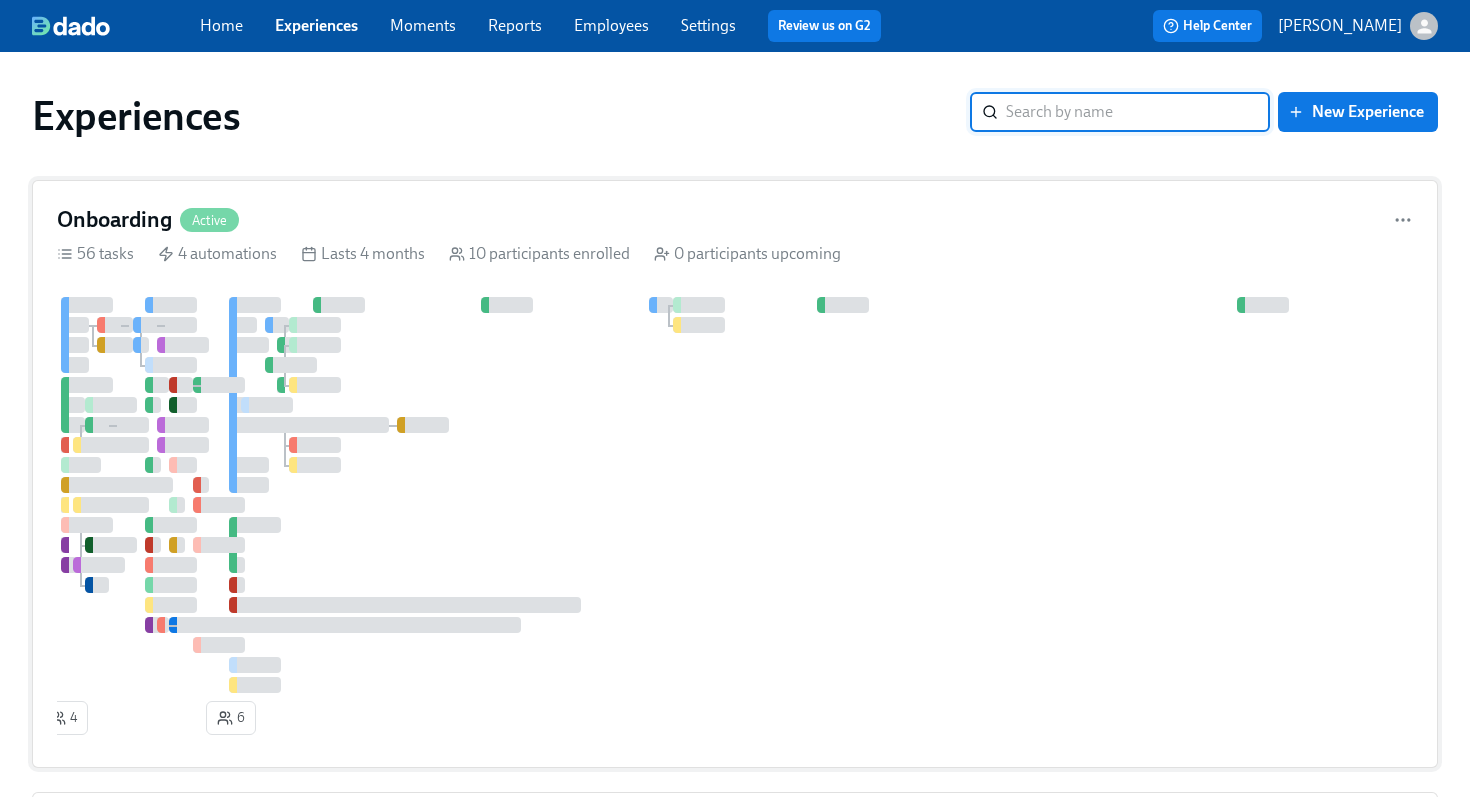 click on "Onboarding Active 56 tasks   4 automations   Lasts   4 months   10 participants   enrolled     0 participants   upcoming   4 6" at bounding box center [735, 474] 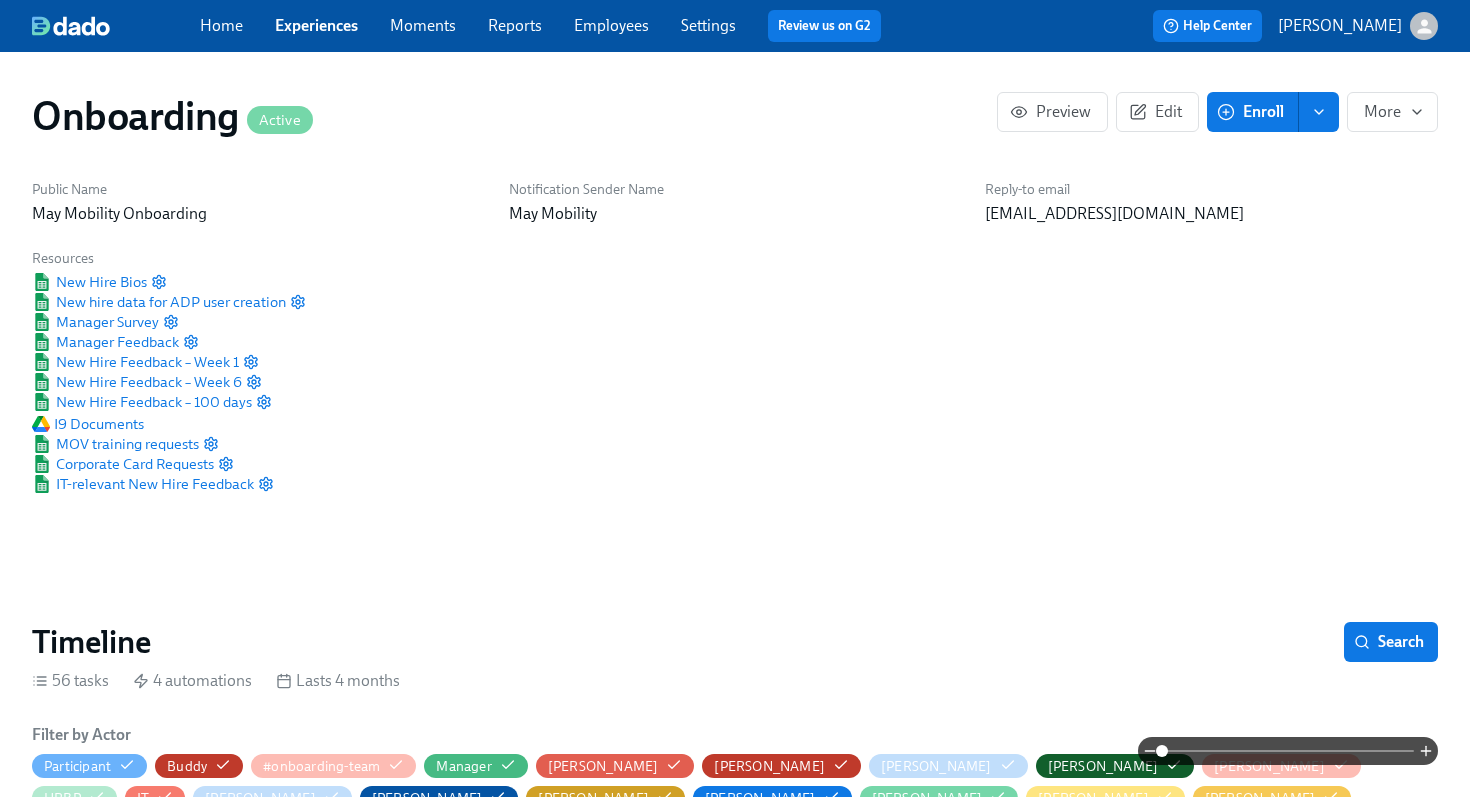 scroll, scrollTop: 0, scrollLeft: 2520, axis: horizontal 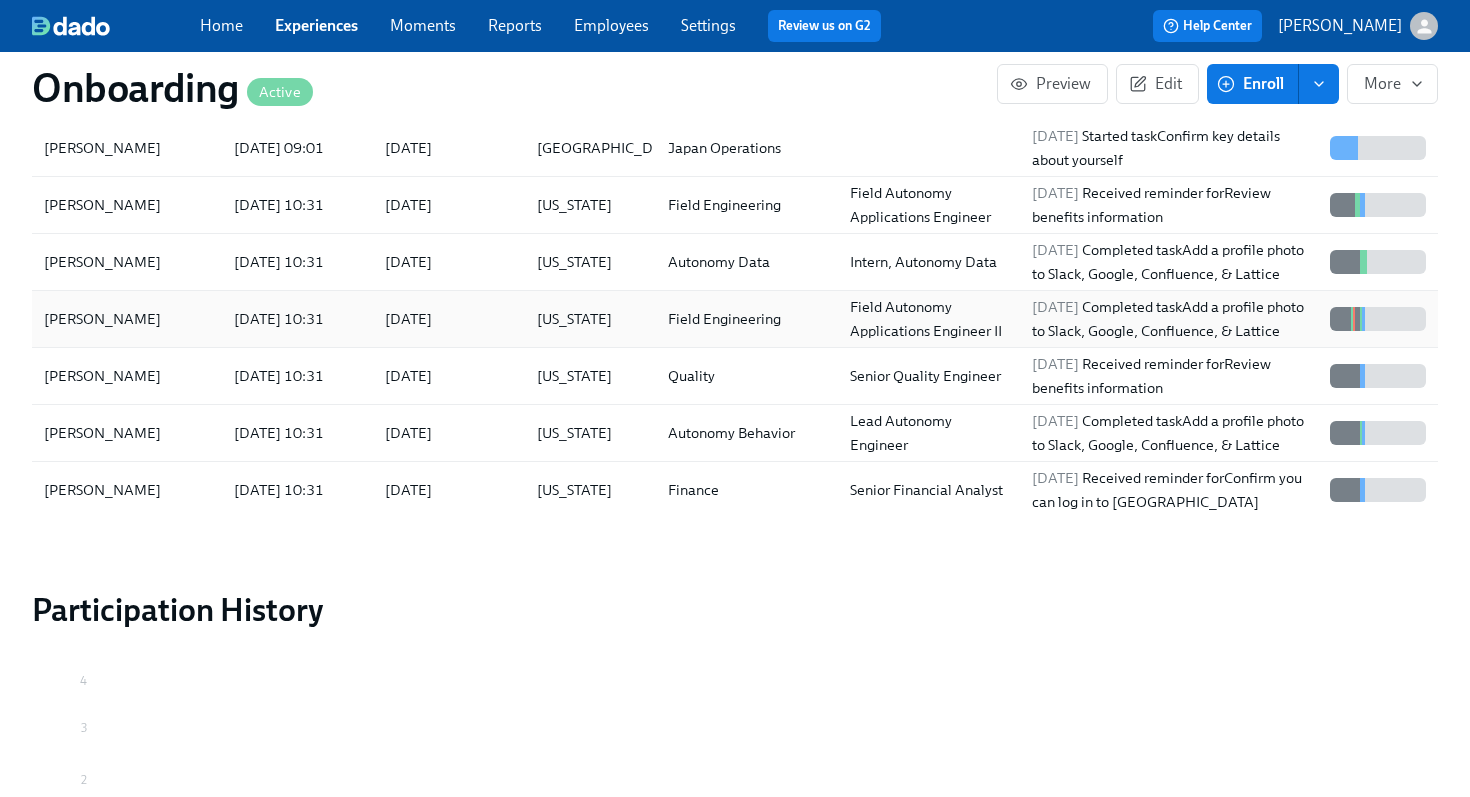 click on "[PERSON_NAME]" at bounding box center [102, 319] 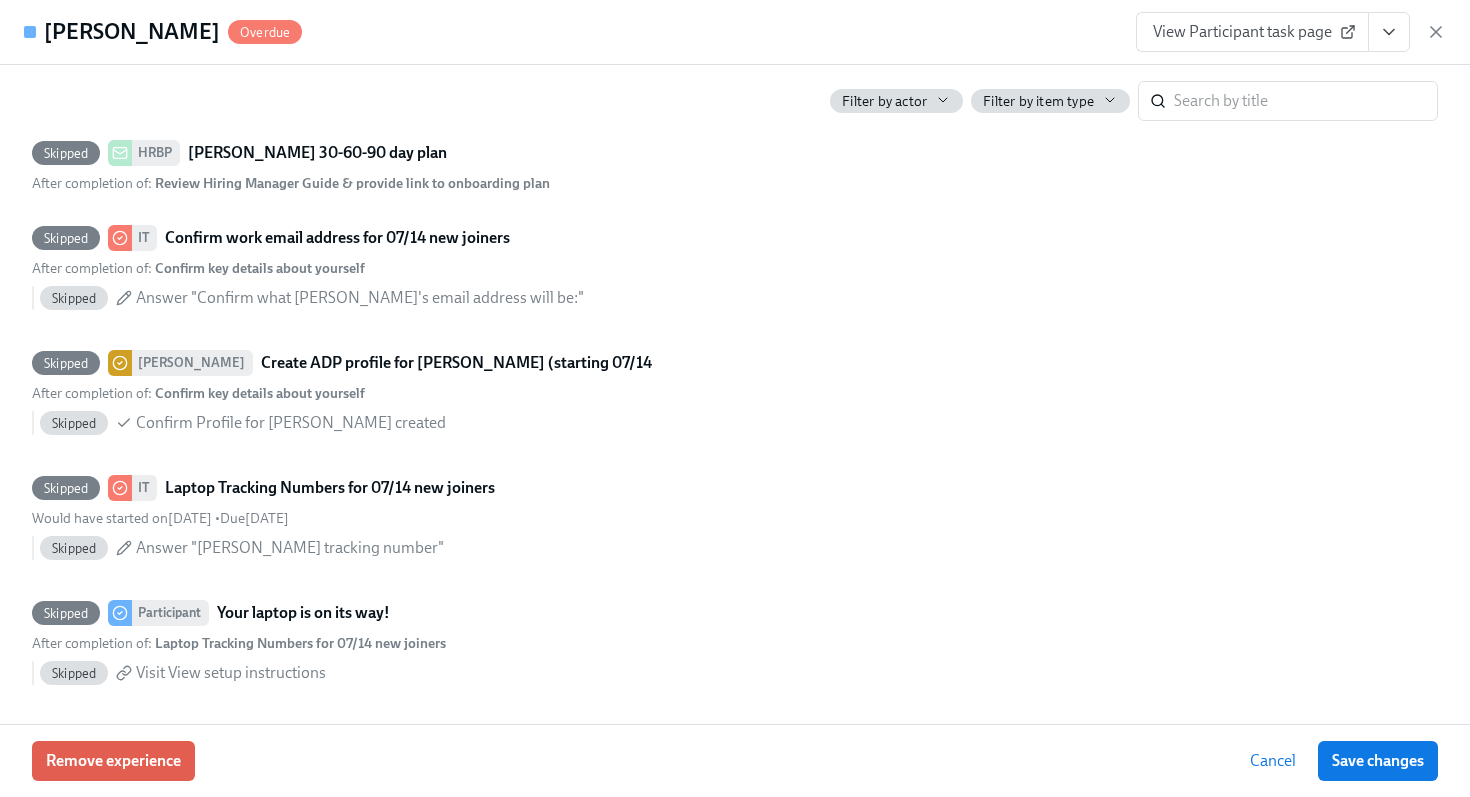 scroll, scrollTop: 3408, scrollLeft: 0, axis: vertical 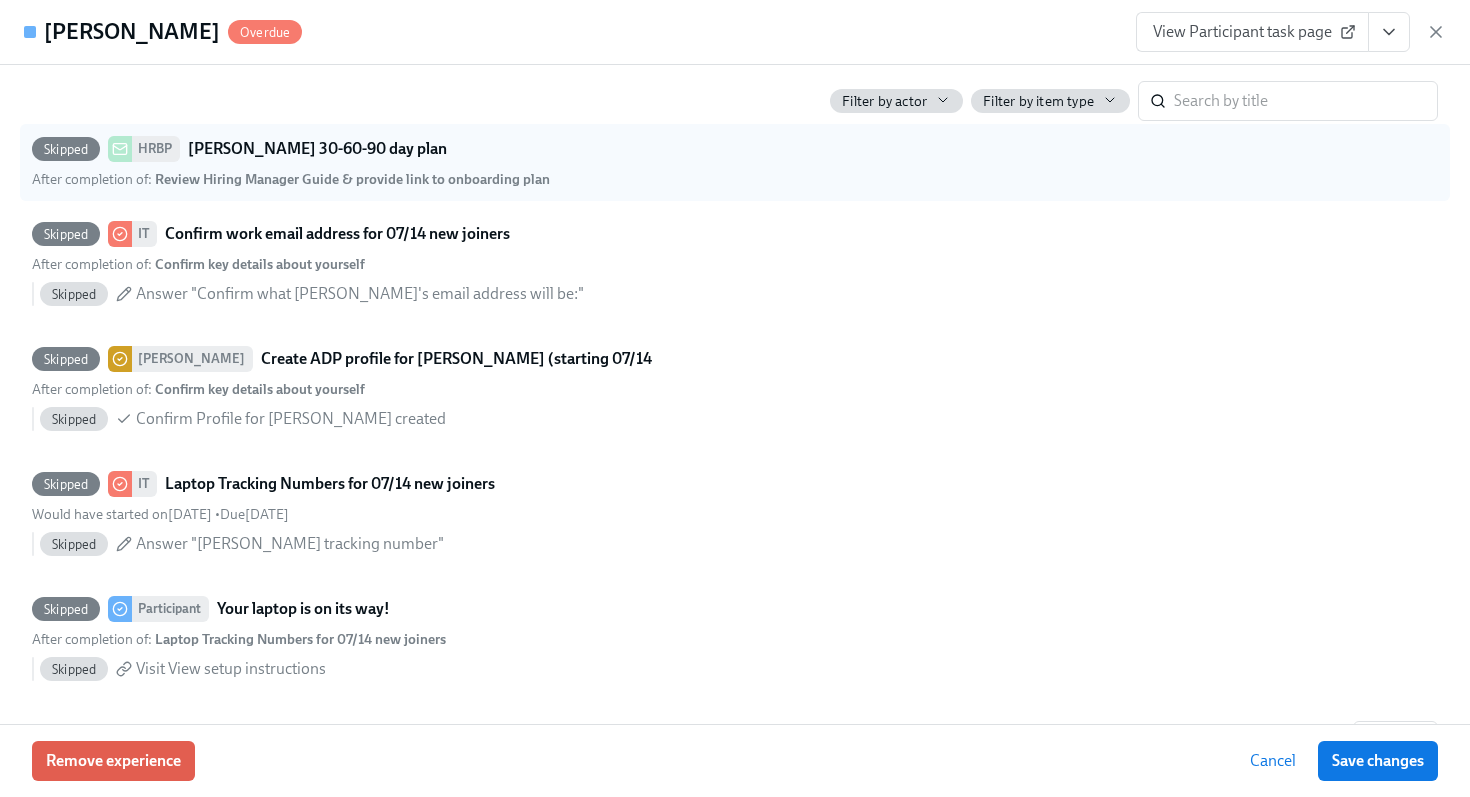 click on "Skipped" at bounding box center (66, 149) 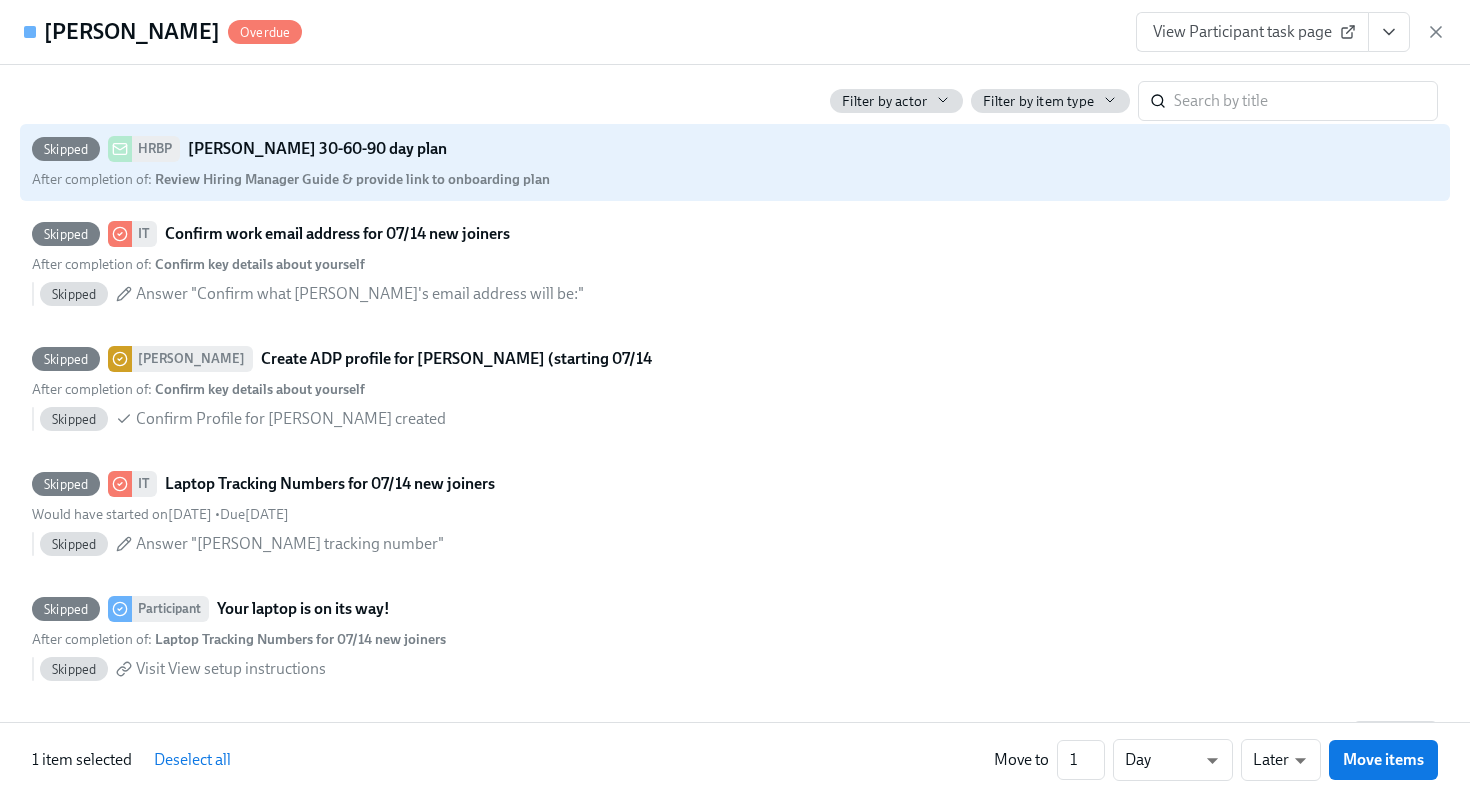 click on "Skipped" at bounding box center [66, 149] 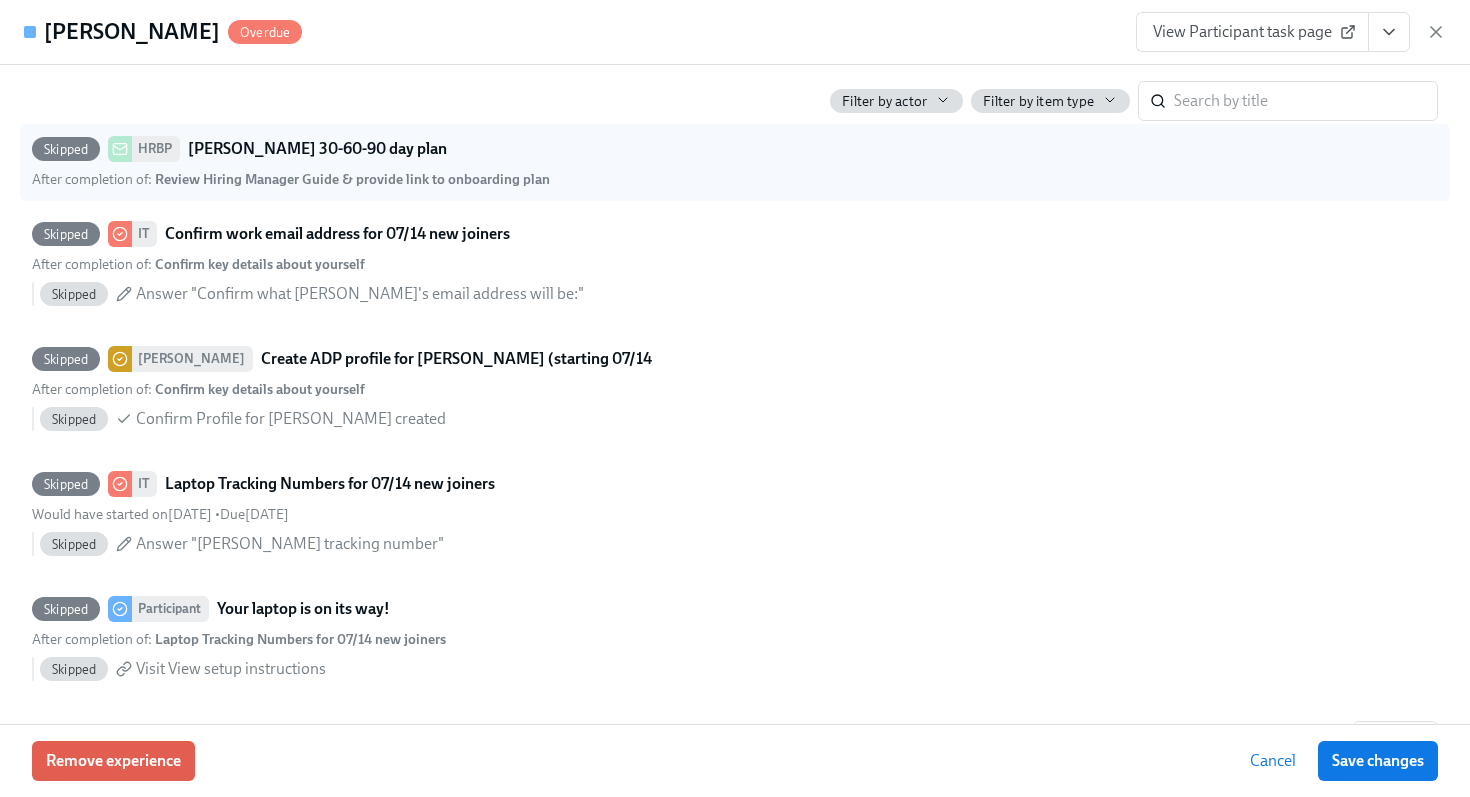 click on "Skipped" at bounding box center [66, 149] 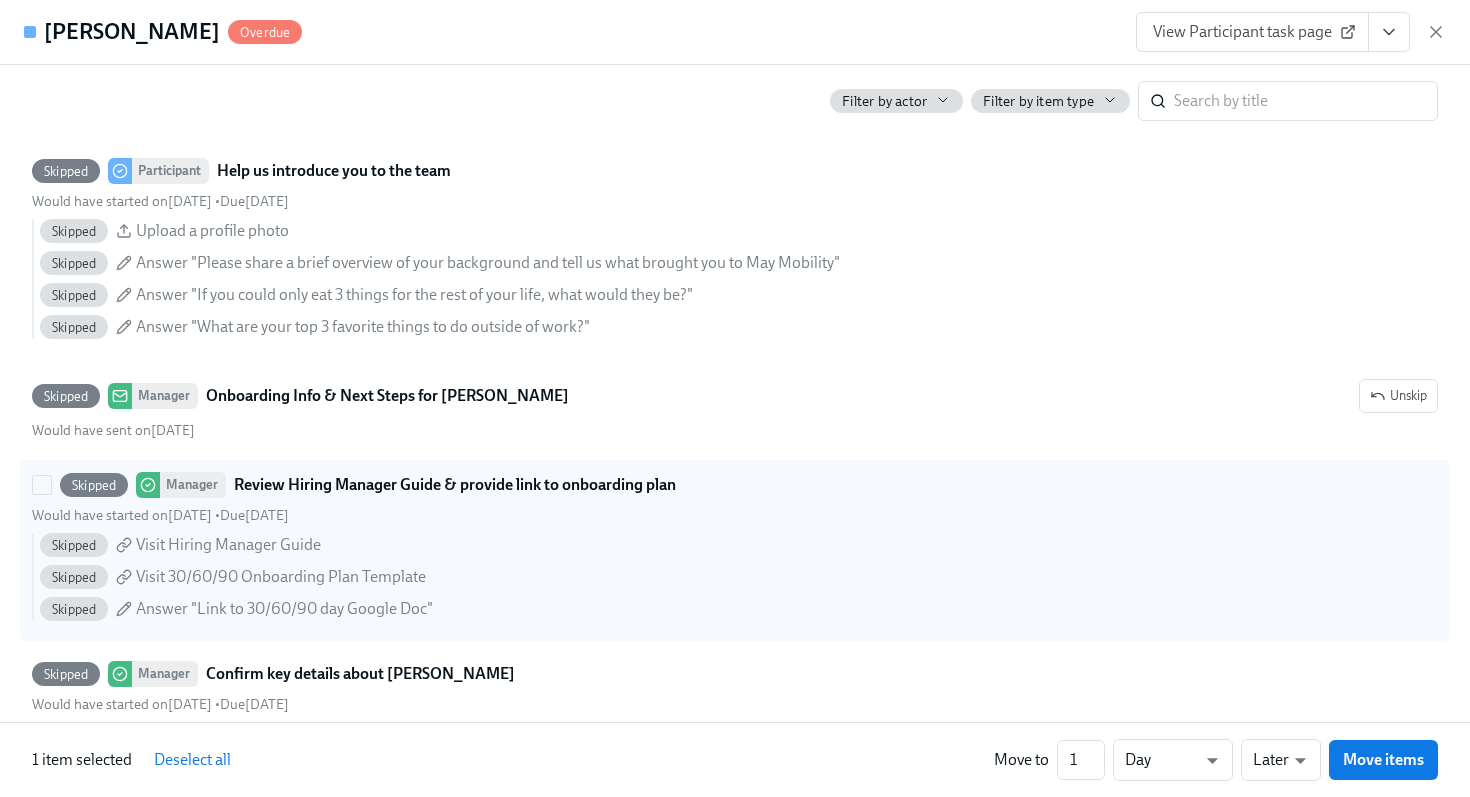 scroll, scrollTop: 1962, scrollLeft: 0, axis: vertical 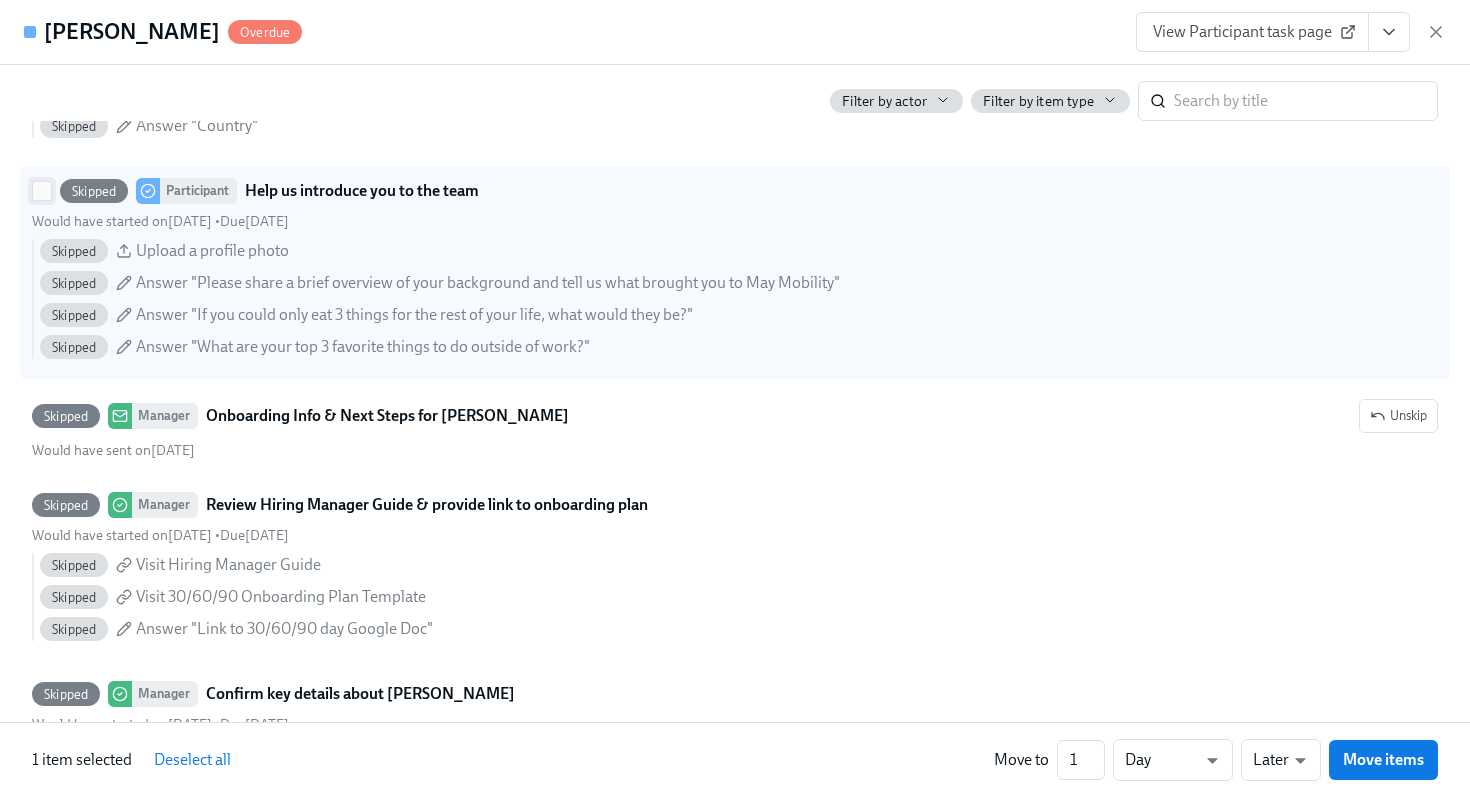 click on "Skipped Participant Help us introduce you to the team Would have started on  [DATE]   •  Due  [DATE]   Skipped Upload a profile photo Skipped Answer "Please share a brief overview of your background and tell us what brought you to May Mobility" Skipped Answer "If you could only eat 3 things for the rest of your life, what would they be?" Skipped Answer "What are your top 3 favorite things to do outside of work?"" at bounding box center [42, 191] 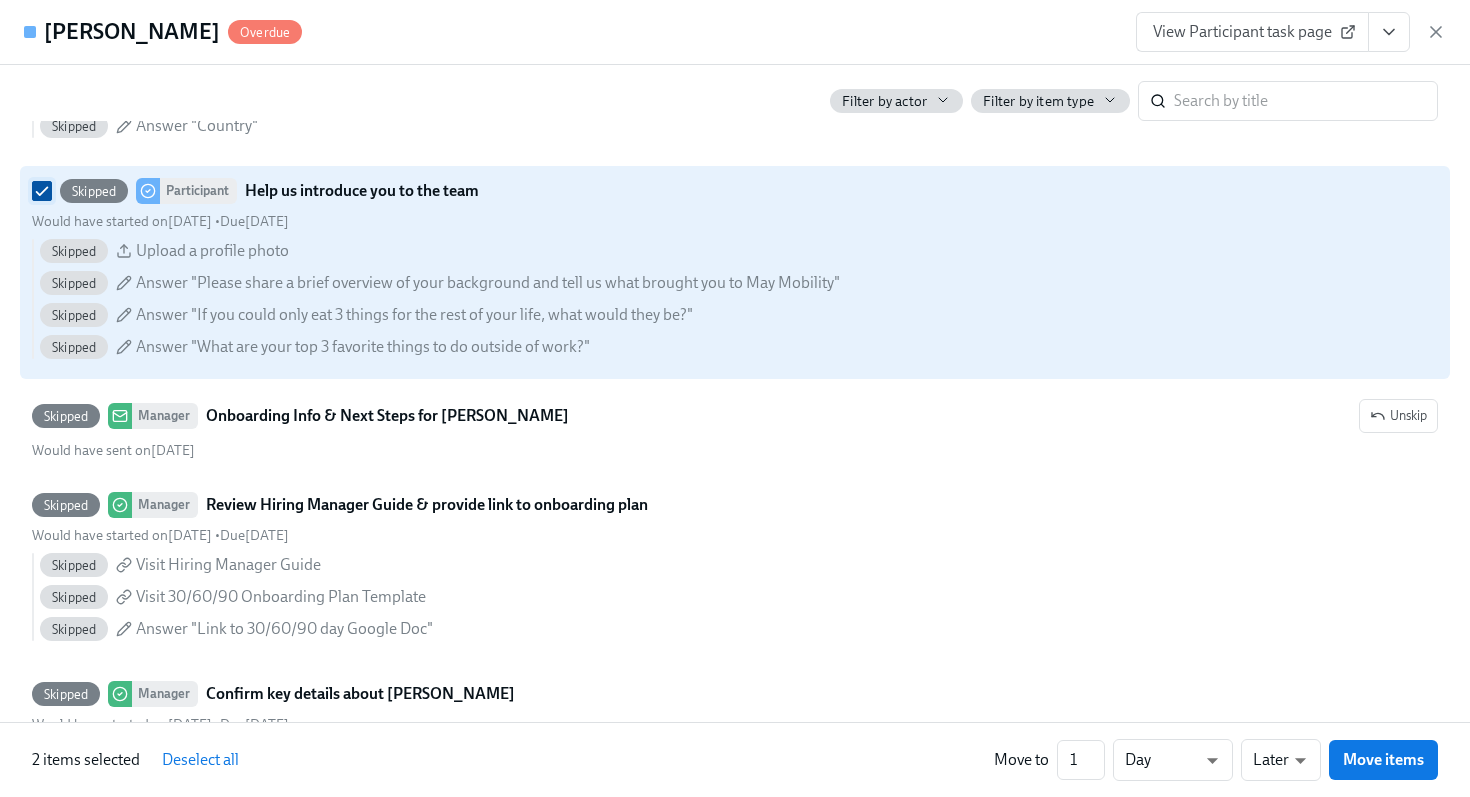 click on "Skipped Participant Help us introduce you to the team Would have started on  [DATE]   •  Due  [DATE]   Skipped Upload a profile photo Skipped Answer "Please share a brief overview of your background and tell us what brought you to May Mobility" Skipped Answer "If you could only eat 3 things for the rest of your life, what would they be?" Skipped Answer "What are your top 3 favorite things to do outside of work?"" at bounding box center (42, 191) 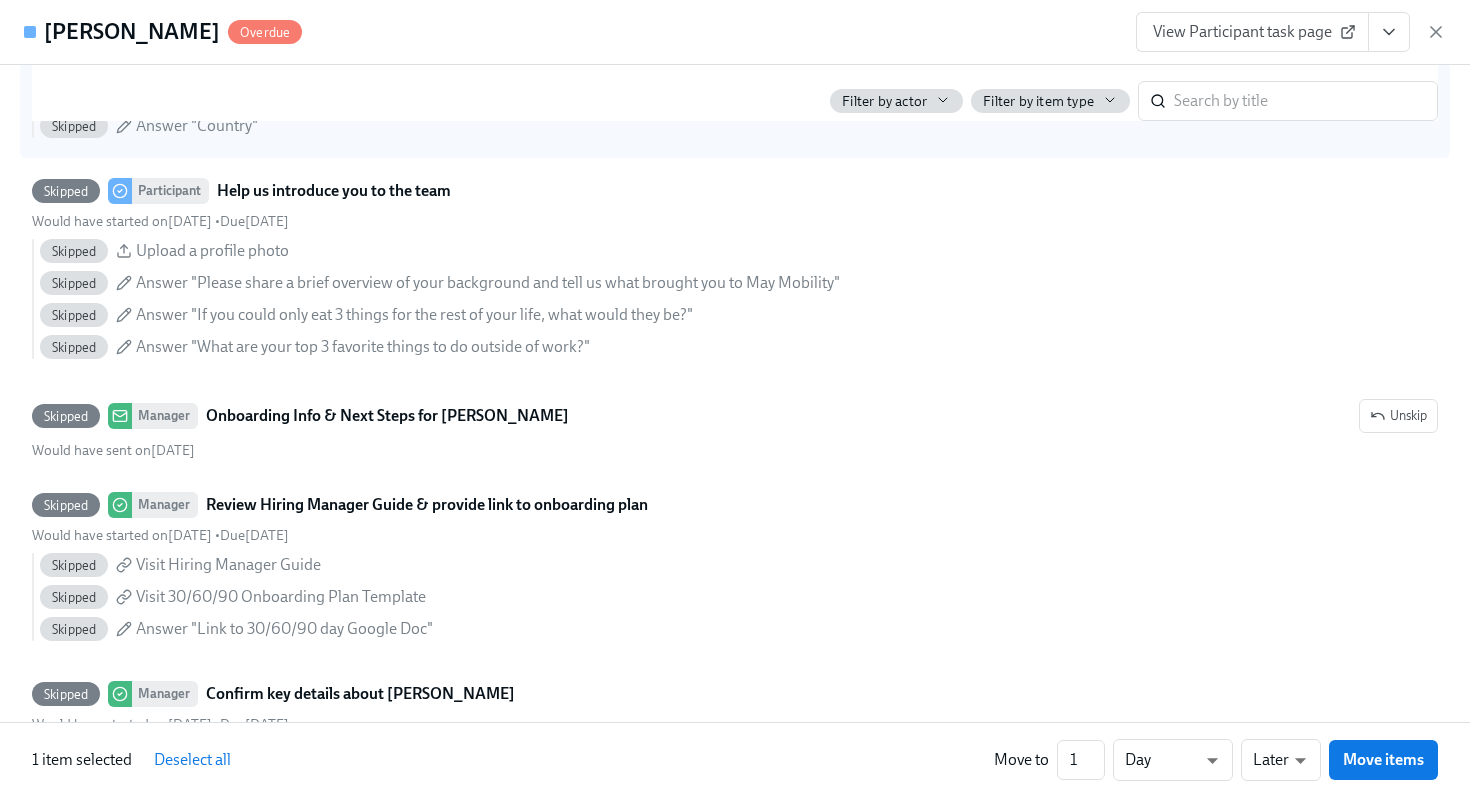 click on "Skipped Answer "Country"" at bounding box center (739, 126) 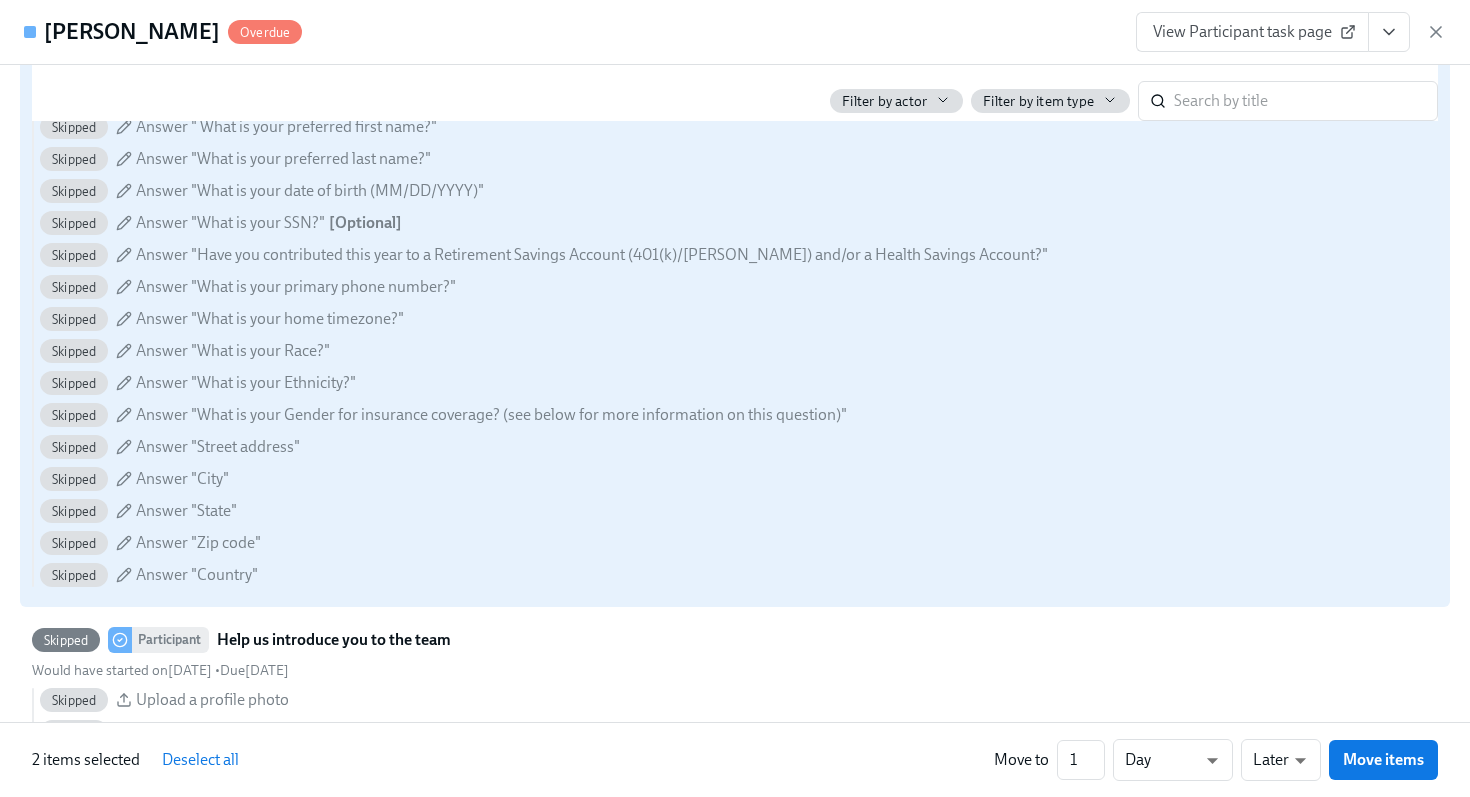 scroll, scrollTop: 1396, scrollLeft: 0, axis: vertical 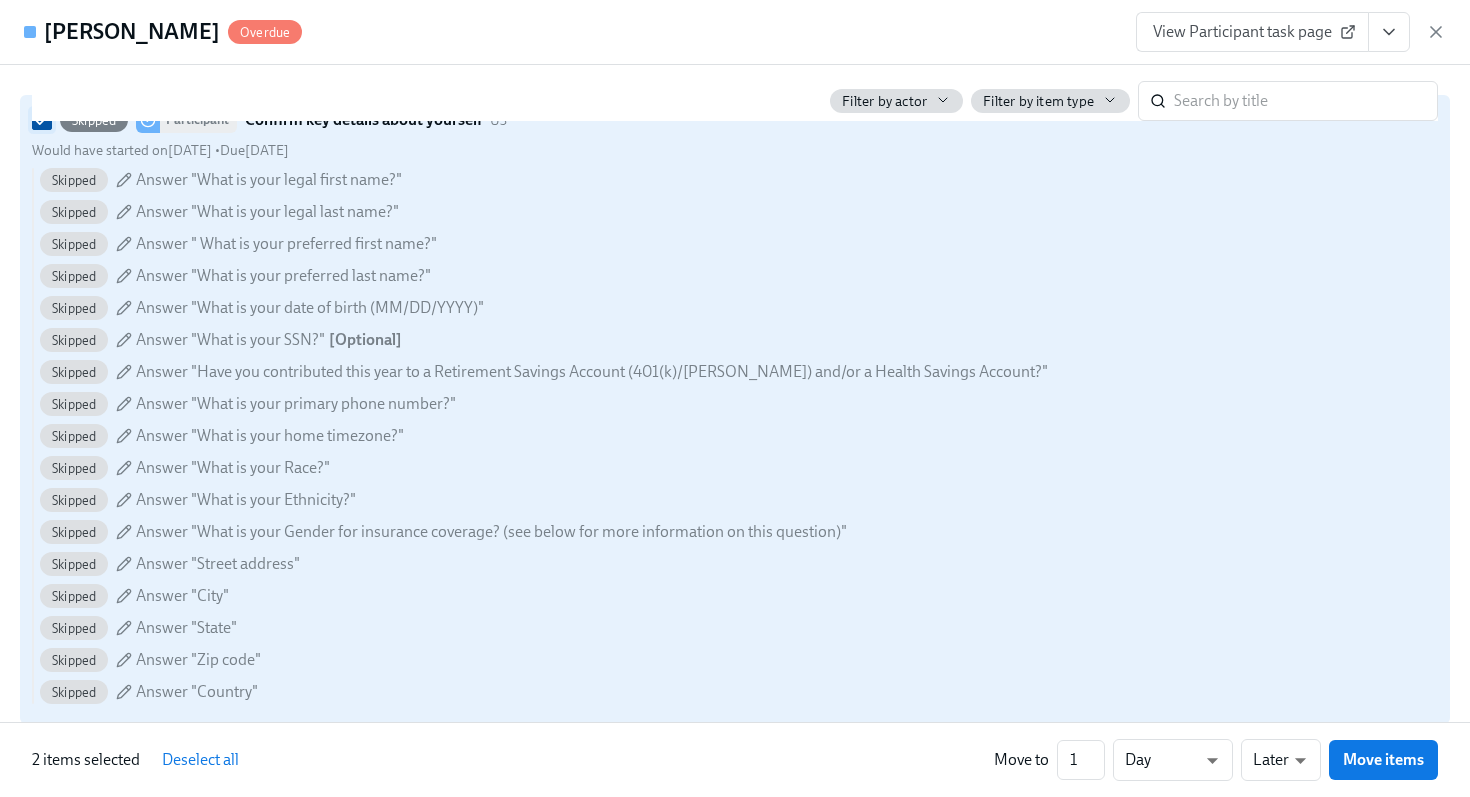 click on "Skipped Participant Confirm key details about yourself US Would have started on  [DATE]   •  Due  [DATE]   Skipped Answer "What is your legal first name?" Skipped Answer "What is your legal last name?" Skipped Answer " What is your preferred first name?" Skipped Answer "What is your preferred last name?" Skipped Answer "What is your date of birth (MM/DD/YYYY)" Skipped Answer "What is your SSN?" [ Optional ] Skipped Answer "Have you contributed this year to a Retirement Savings Account (401(k)/[PERSON_NAME]) and/or a Health Savings Account?" Skipped Answer "What is your primary phone number?" Skipped Answer "What is your home timezone?" Skipped Answer "What is your Race?" Skipped Answer "What is your Ethnicity?" Skipped Answer "What is your Gender for insurance coverage? (see below for more information on this question)" Skipped Answer "Street address" Skipped Answer "City" Skipped Answer "State" Skipped Answer "Zip code" Skipped Answer "Country"" at bounding box center [42, 120] 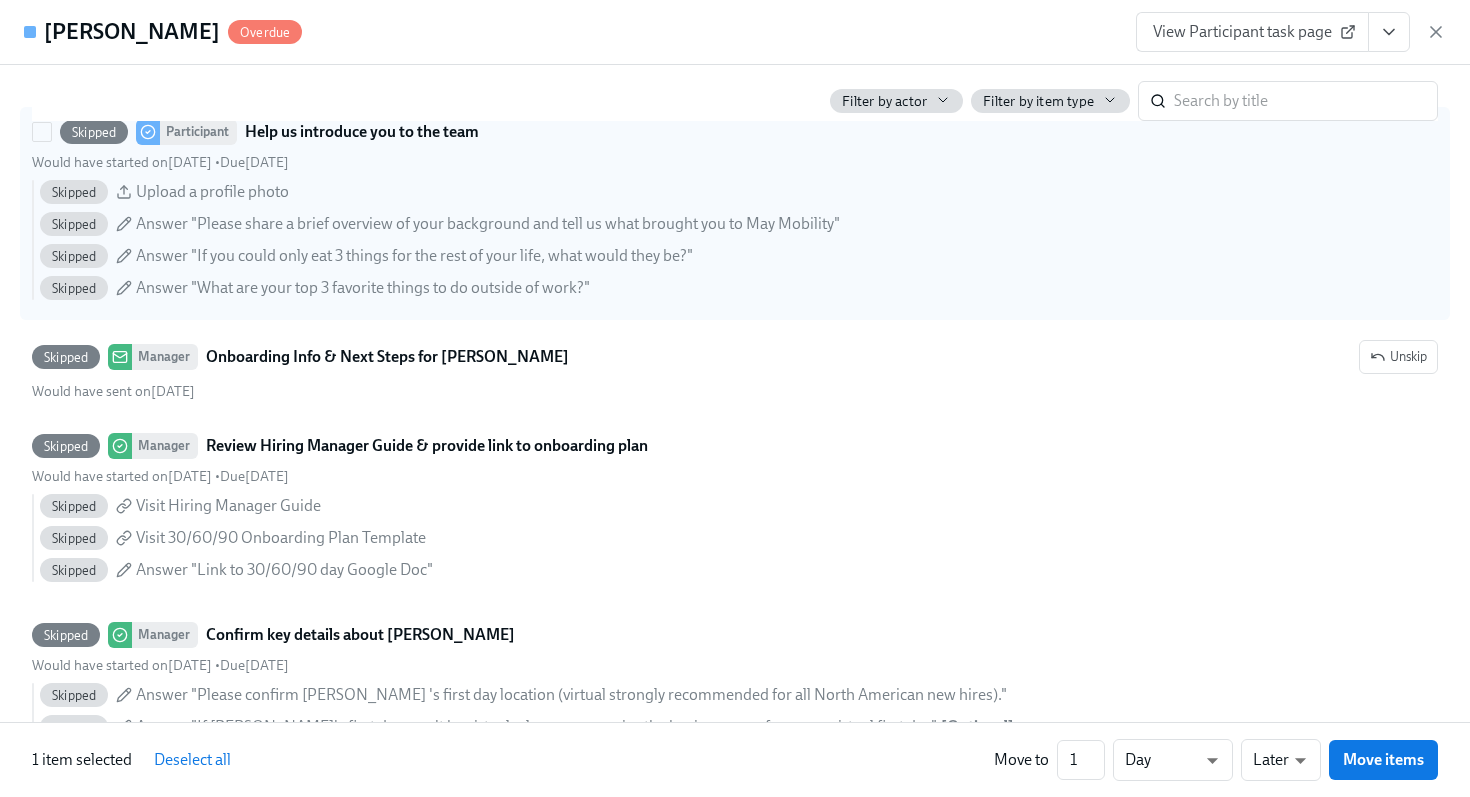 scroll, scrollTop: 2026, scrollLeft: 0, axis: vertical 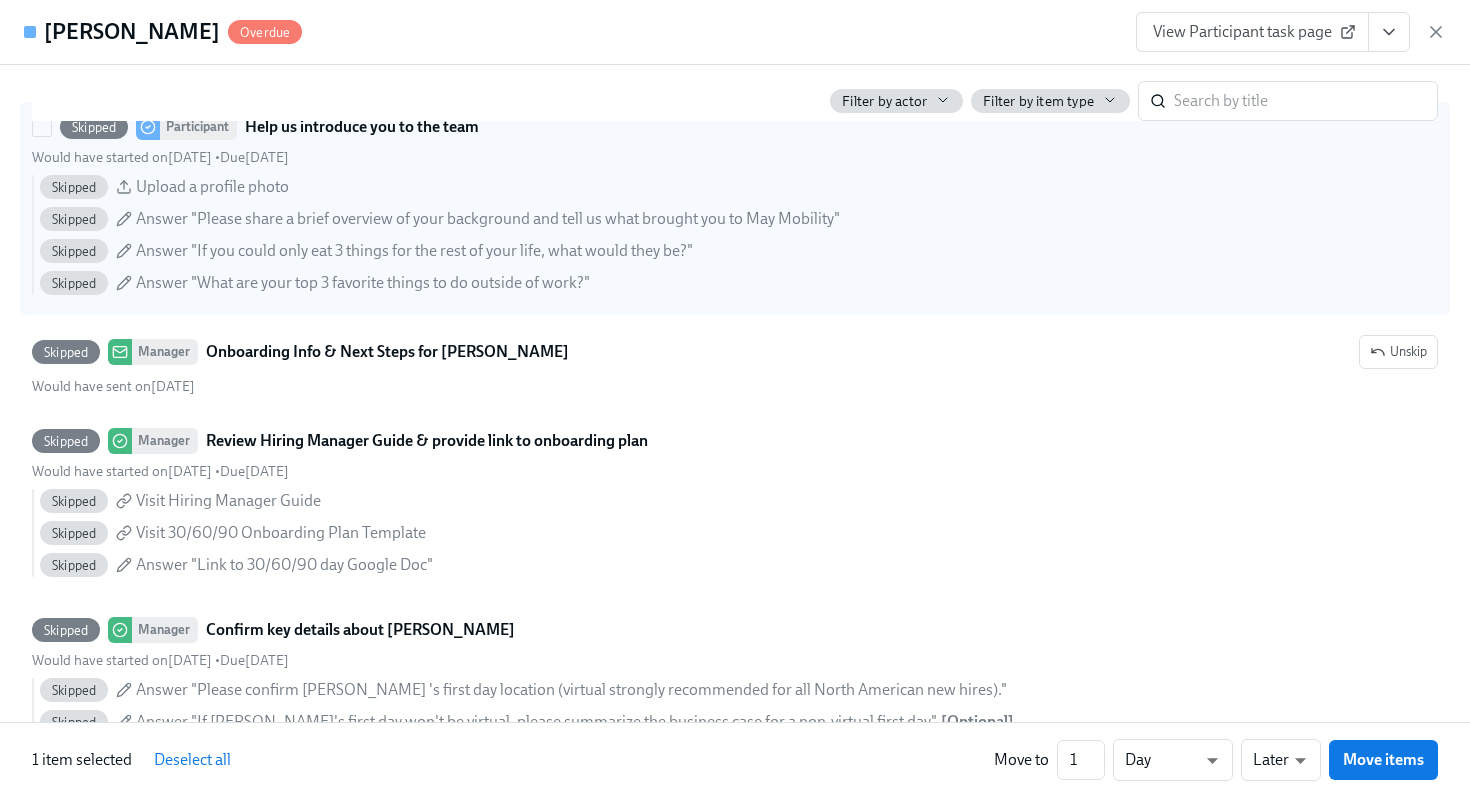 click on "Skipped Answer "Please share a brief overview of your background and tell us what brought you to May Mobility"" at bounding box center [739, 219] 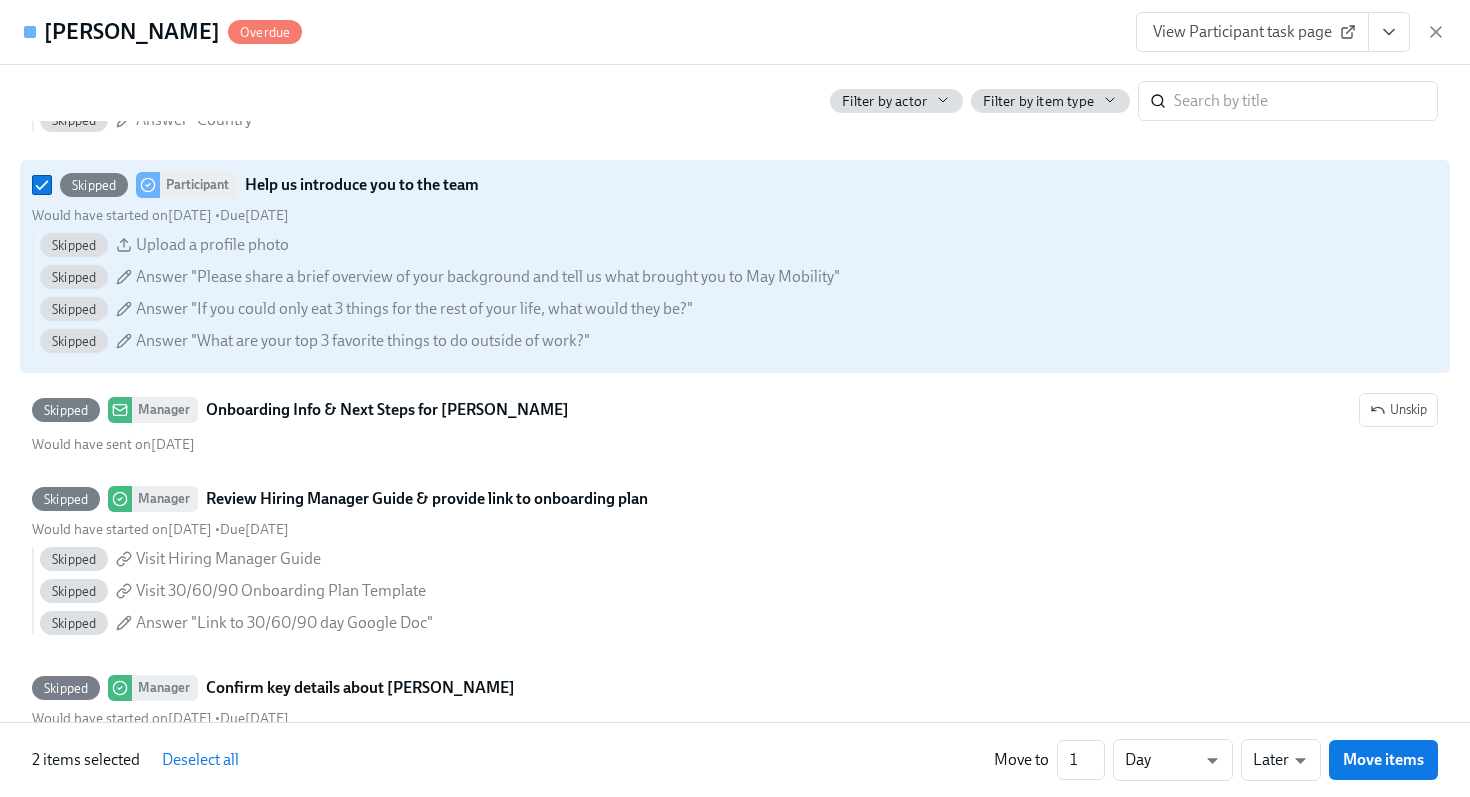 scroll, scrollTop: 1962, scrollLeft: 0, axis: vertical 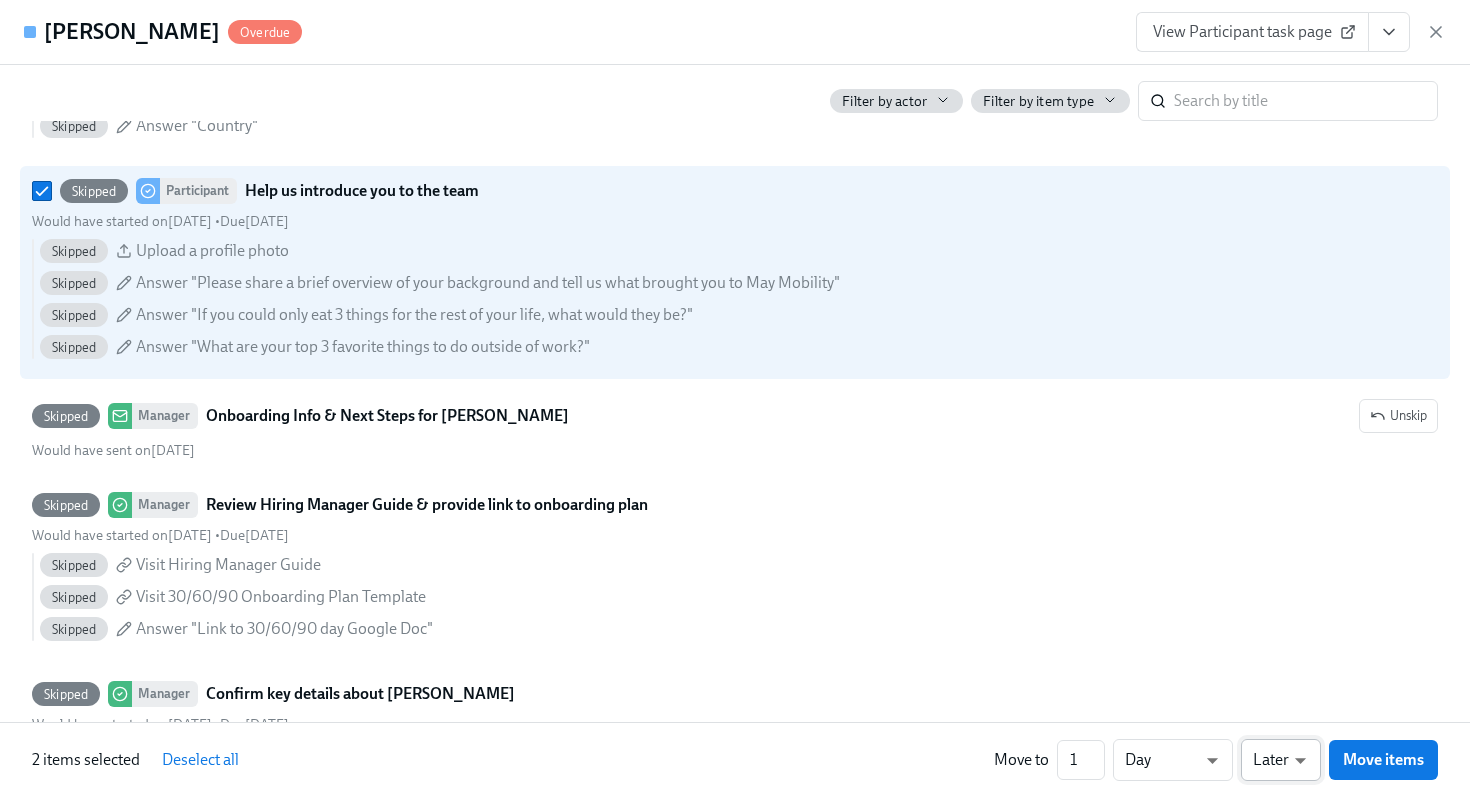click on "Home Experiences Moments Reports Employees Settings Review us on G2 Help Center [PERSON_NAME] Onboarding   Active Preview Edit Enroll More Public Name May Mobility Onboarding Notification Sender Name May Mobility Reply-to email [EMAIL_ADDRESS][DOMAIN_NAME] Resources New Hire Bios New hire data for ADP user creation Manager Survey Manager Feedback New Hire Feedback – Week 1 New Hire Feedback – Week 6 New Hire Feedback – 100 days I9 Documents MOV training requests Corporate Card Requests IT-relevant New Hire Feedback Timeline Search 56 tasks   4 automations   Lasts   4 months Filter by Actor Participant   Buddy #onboarding-team Manager [PERSON_NAME] [PERSON_NAME] [PERSON_NAME] [PERSON_NAME] [PERSON_NAME] HRBP IT [PERSON_NAME] [PERSON_NAME] [PERSON_NAME] [PERSON_NAME] [PERSON_NAME] [PERSON_NAME] Status tracker [PERSON_NAME] Automation Week 1 Week 2 Week 3 Week 4 Week 5 Week 6 Week 7 Week 8 Week 9 Week 10 Week 11 Week 12 Week 13 Week 14 Week 15 Week 16 Week 17 Week 18 Week 19 4 6 Experience start Participant's first day at work     ▼" at bounding box center [735, -852] 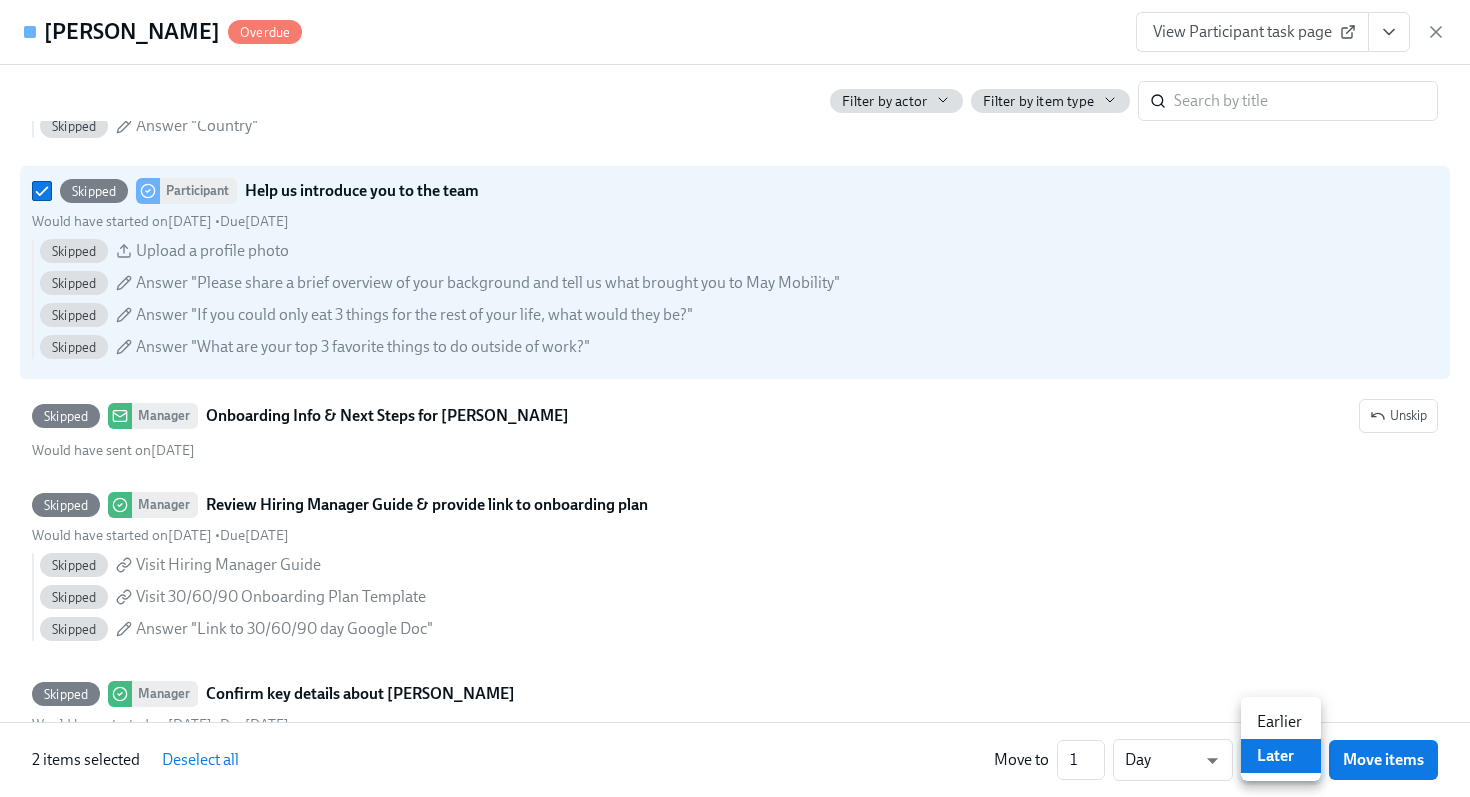 click at bounding box center [735, 398] 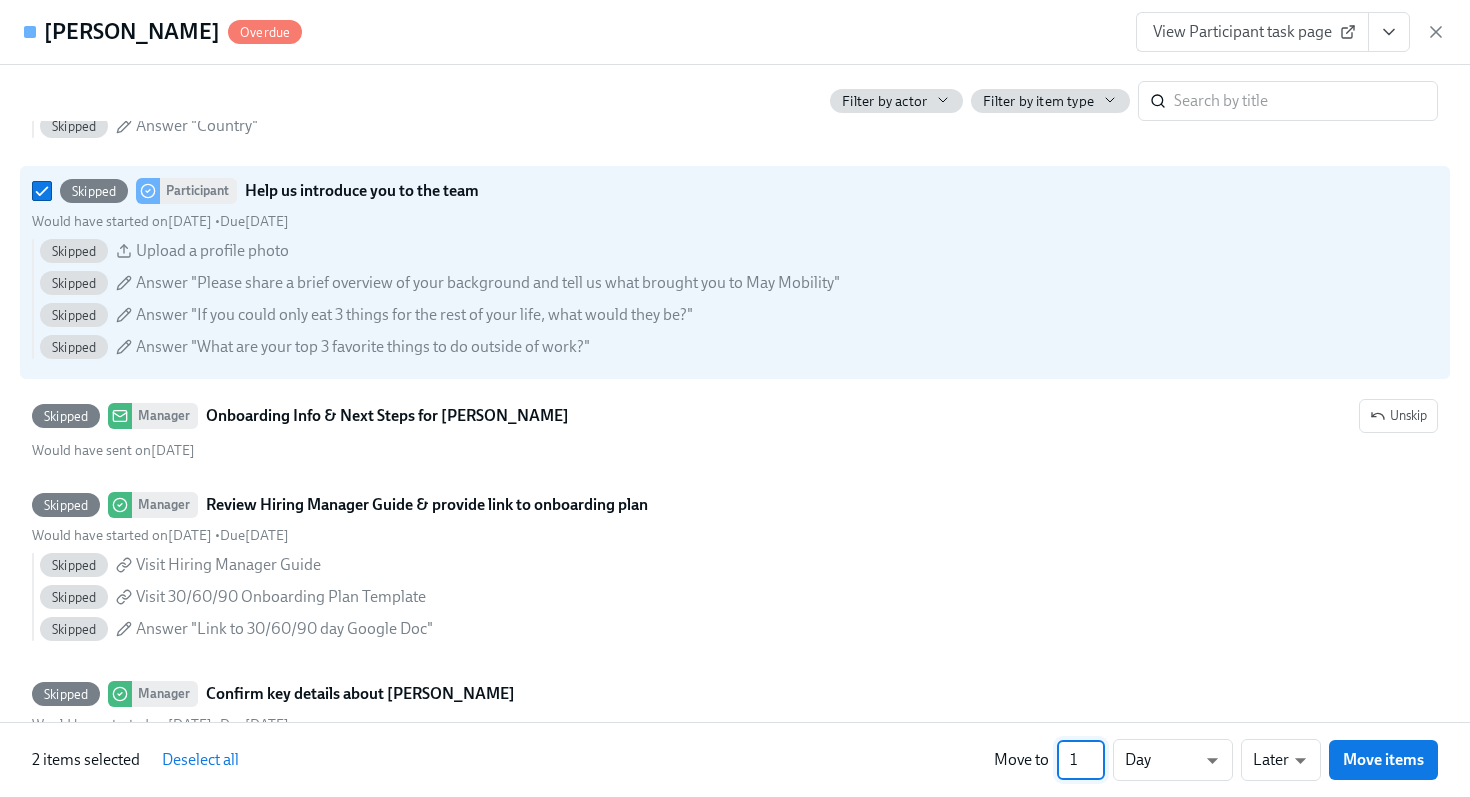 click on "1" at bounding box center (1081, 760) 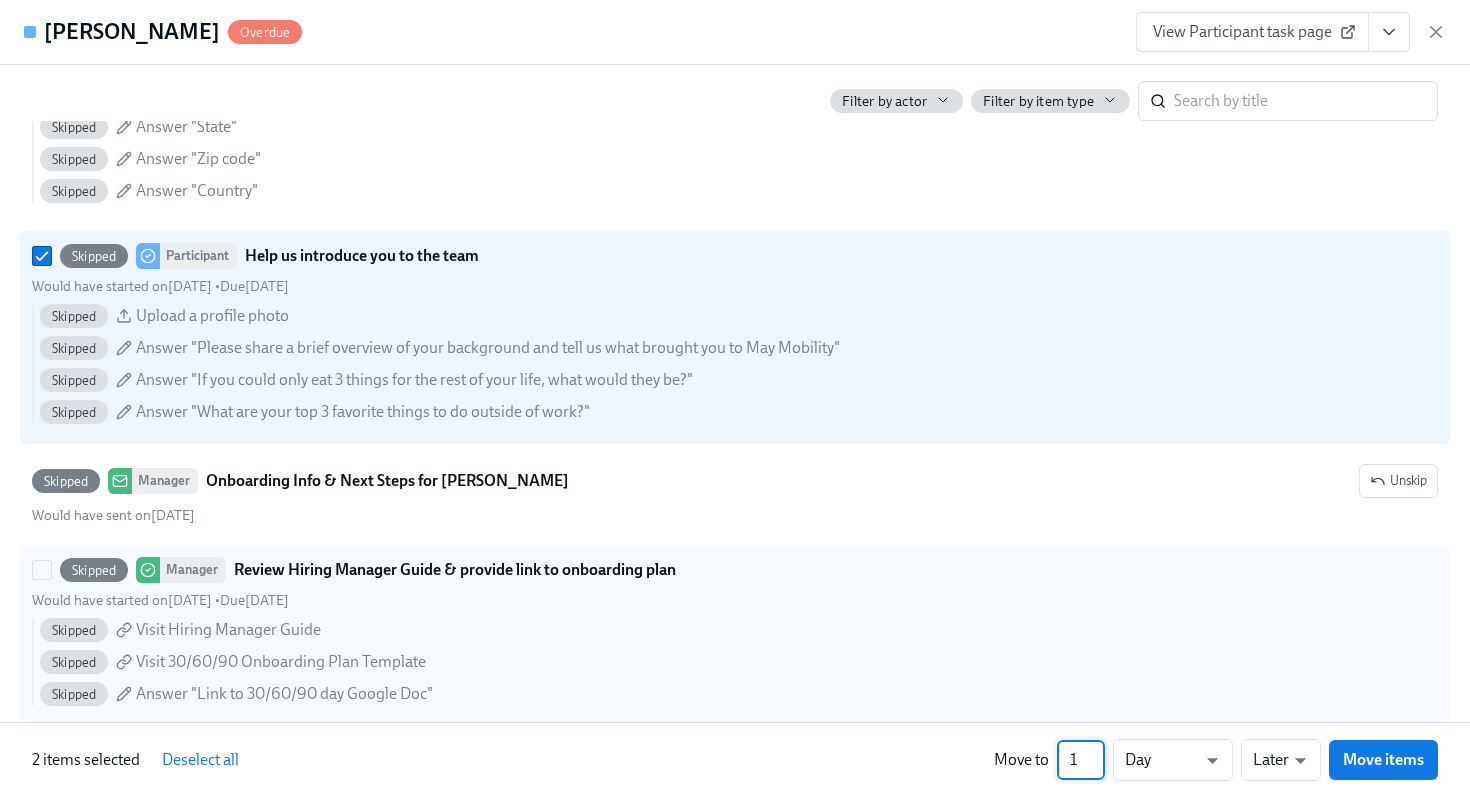 scroll, scrollTop: 1776, scrollLeft: 0, axis: vertical 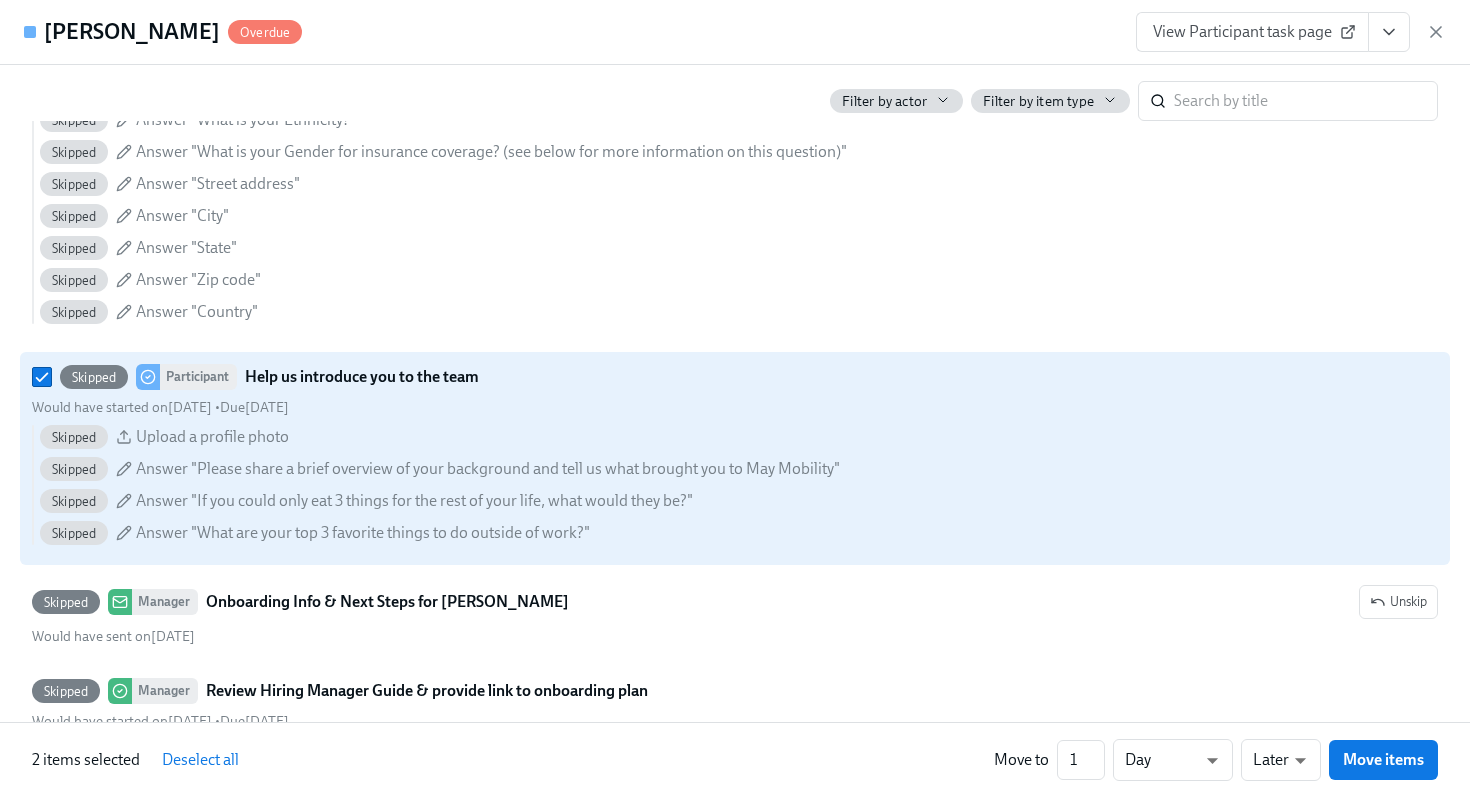 click on "Would have started on  [DATE]   •  Due  [DATE]" at bounding box center [735, 407] 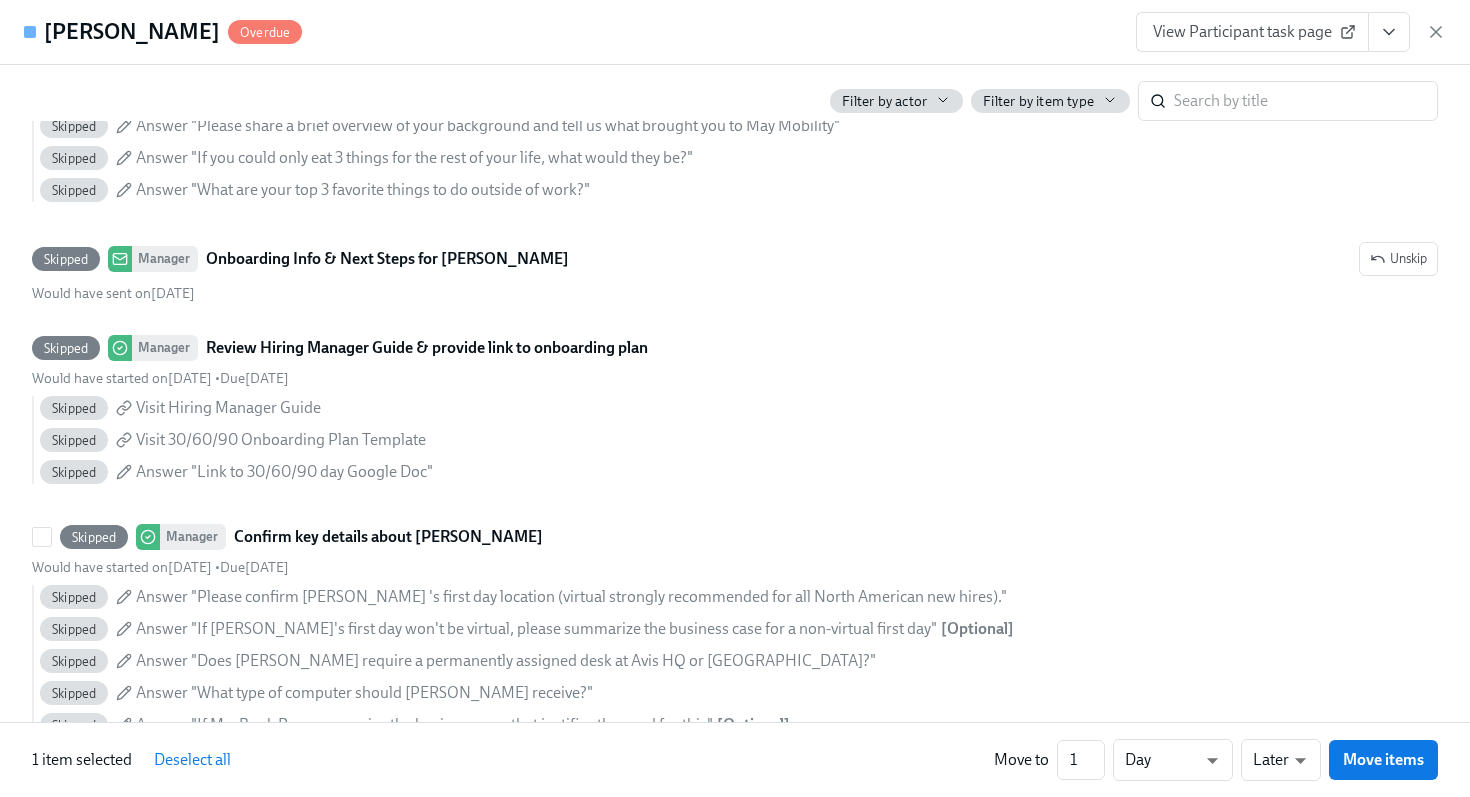 scroll, scrollTop: 2102, scrollLeft: 0, axis: vertical 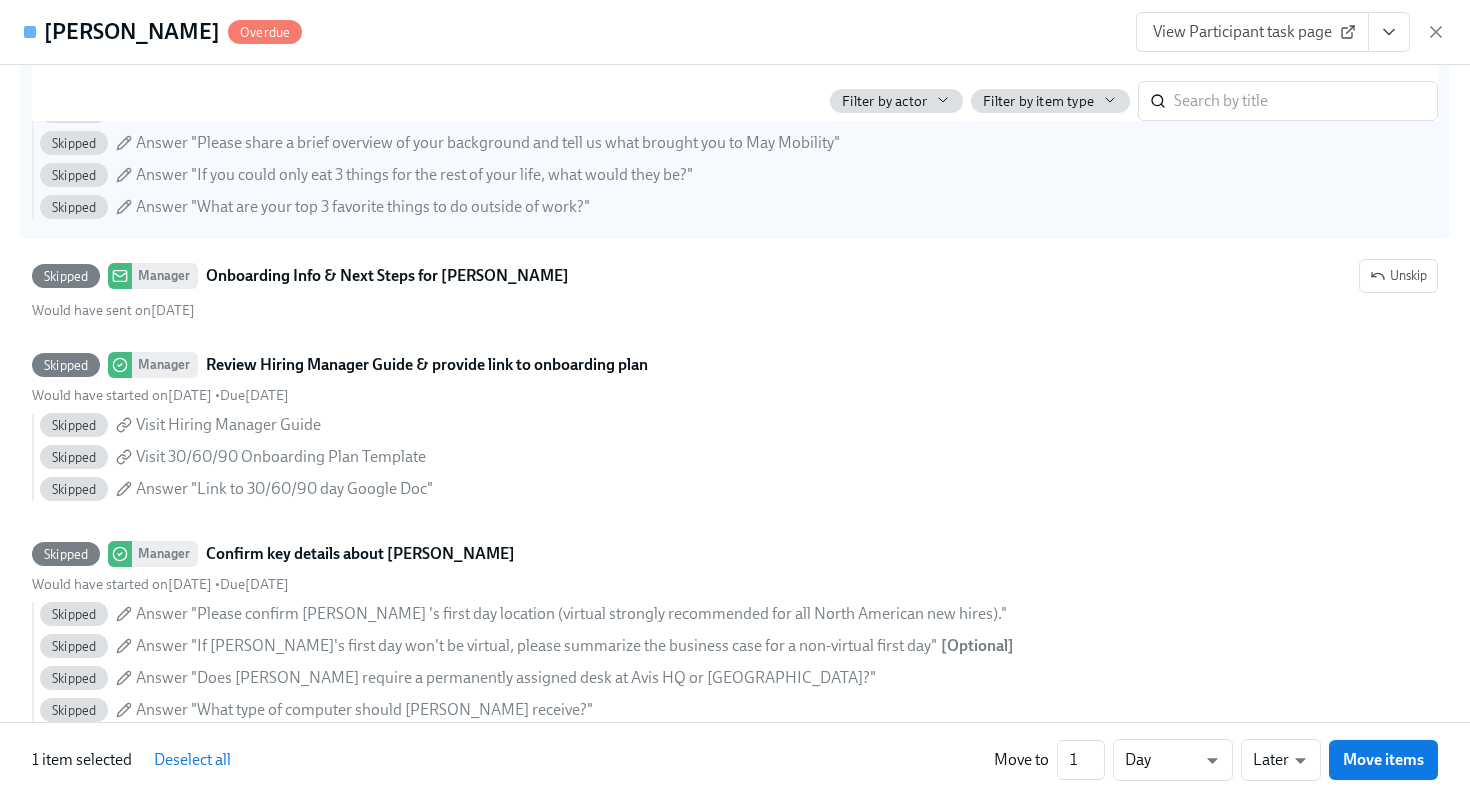 click on "Skipped Answer "Please share a brief overview of your background and tell us what brought you to May Mobility"" at bounding box center (440, 143) 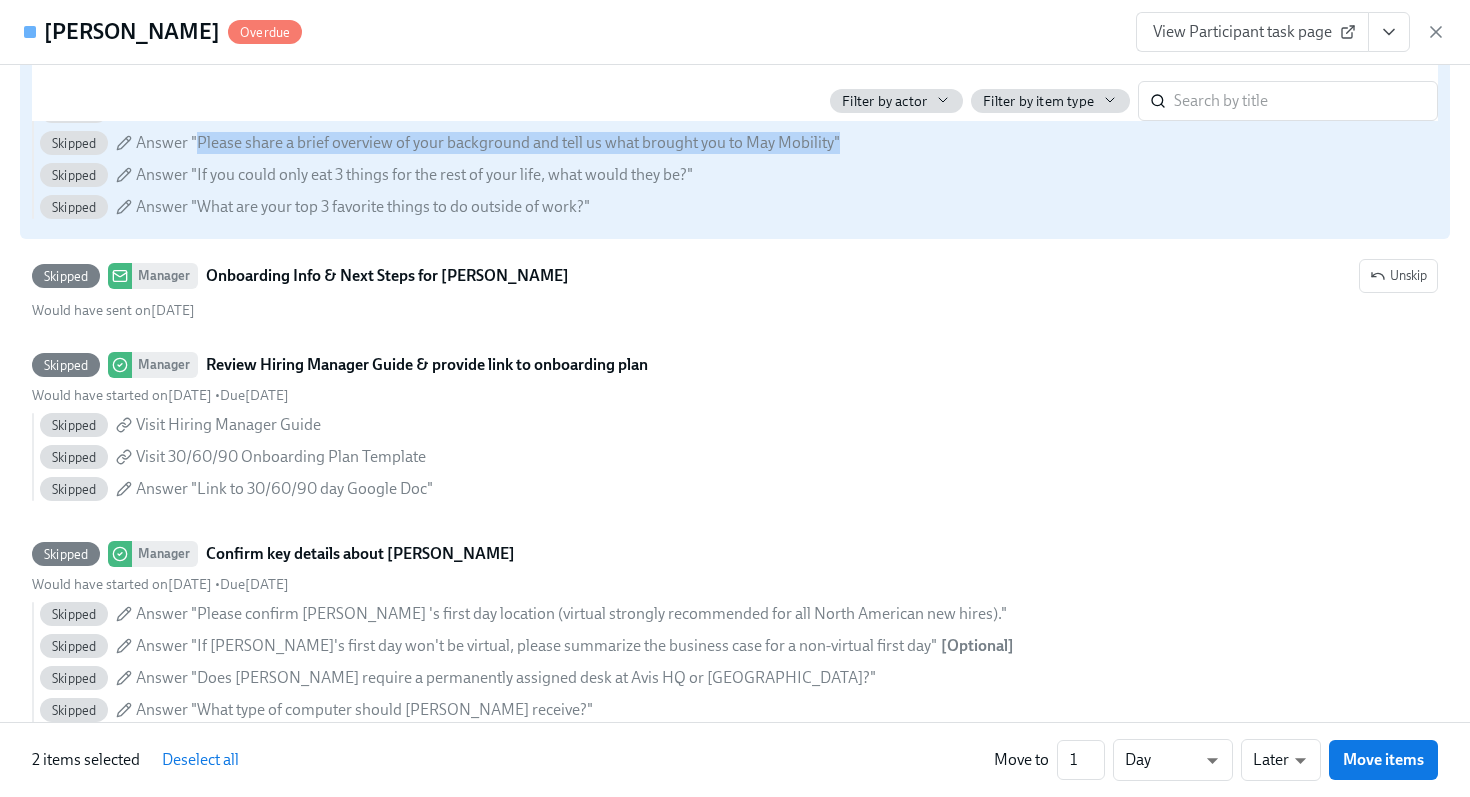 drag, startPoint x: 842, startPoint y: 172, endPoint x: 198, endPoint y: 174, distance: 644.0031 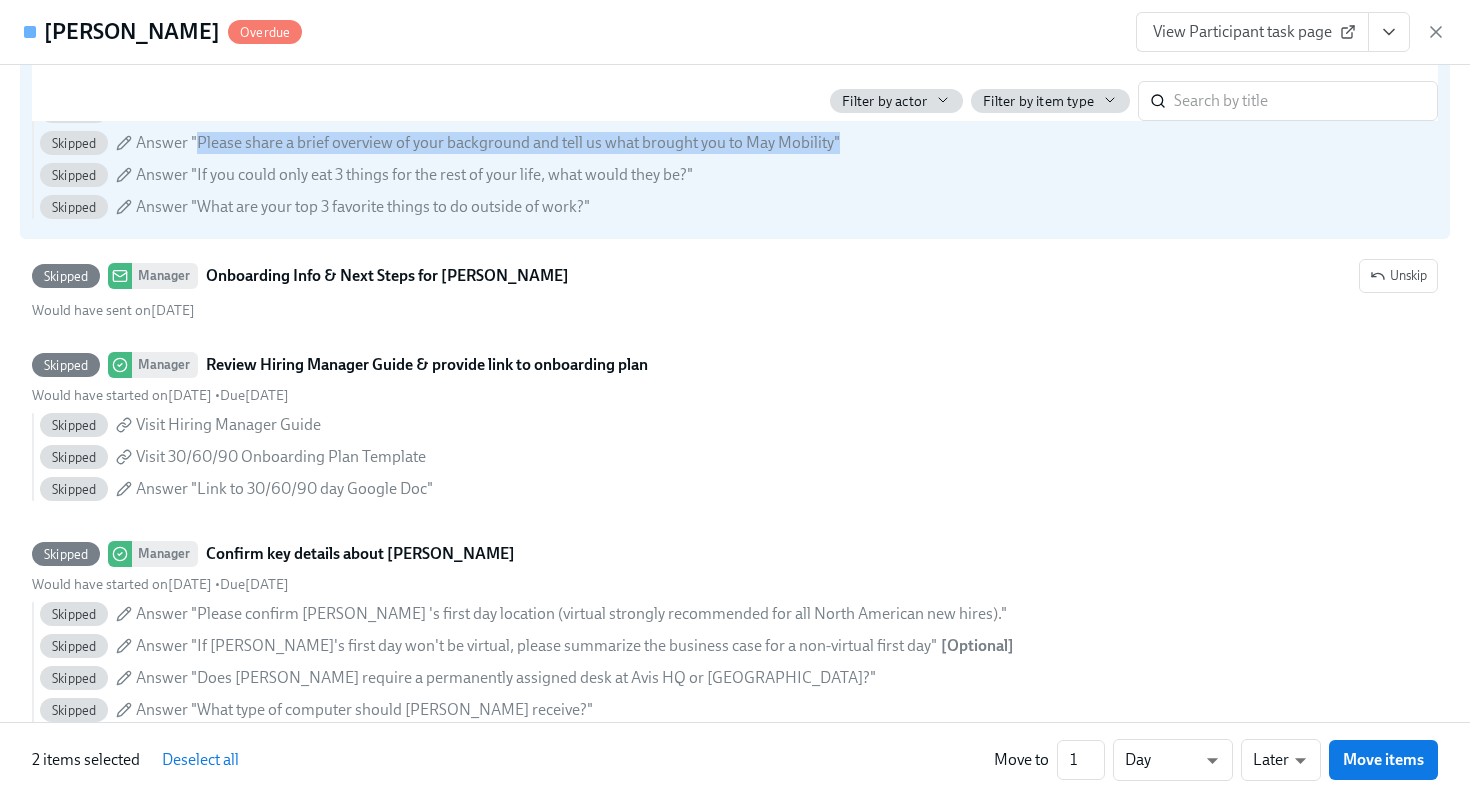 scroll, scrollTop: 2868, scrollLeft: 0, axis: vertical 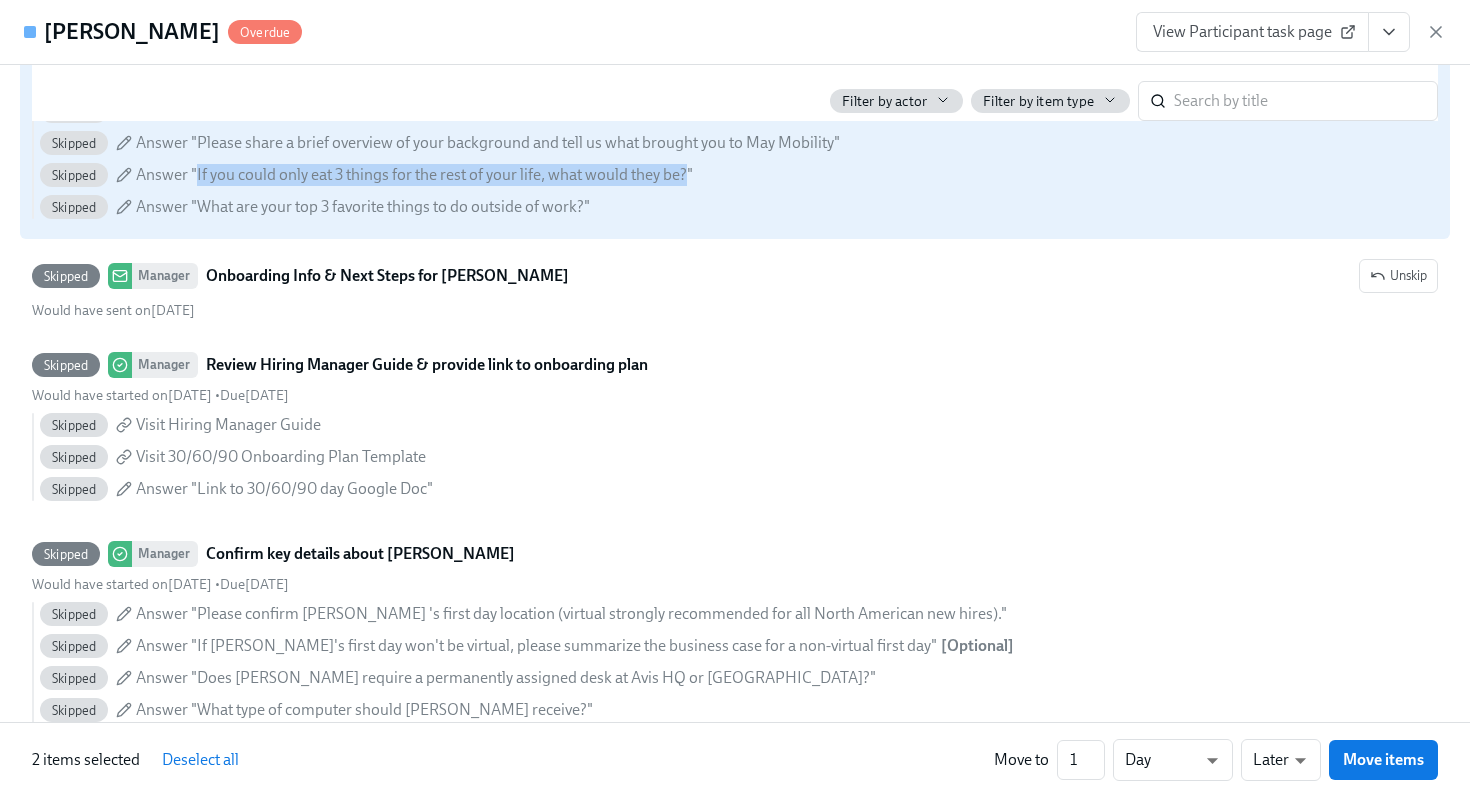 drag, startPoint x: 687, startPoint y: 209, endPoint x: 197, endPoint y: 212, distance: 490.0092 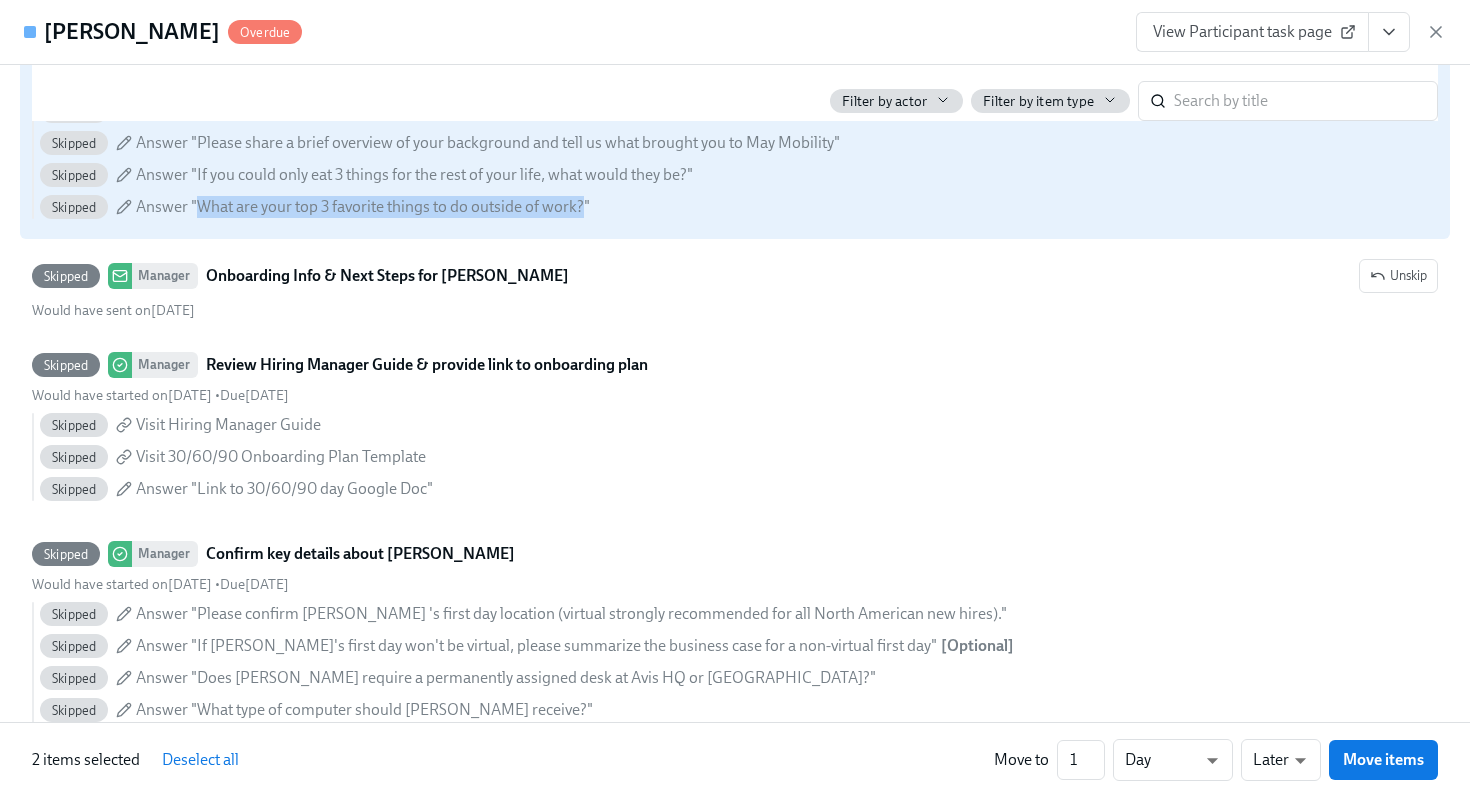 drag, startPoint x: 587, startPoint y: 239, endPoint x: 201, endPoint y: 242, distance: 386.01166 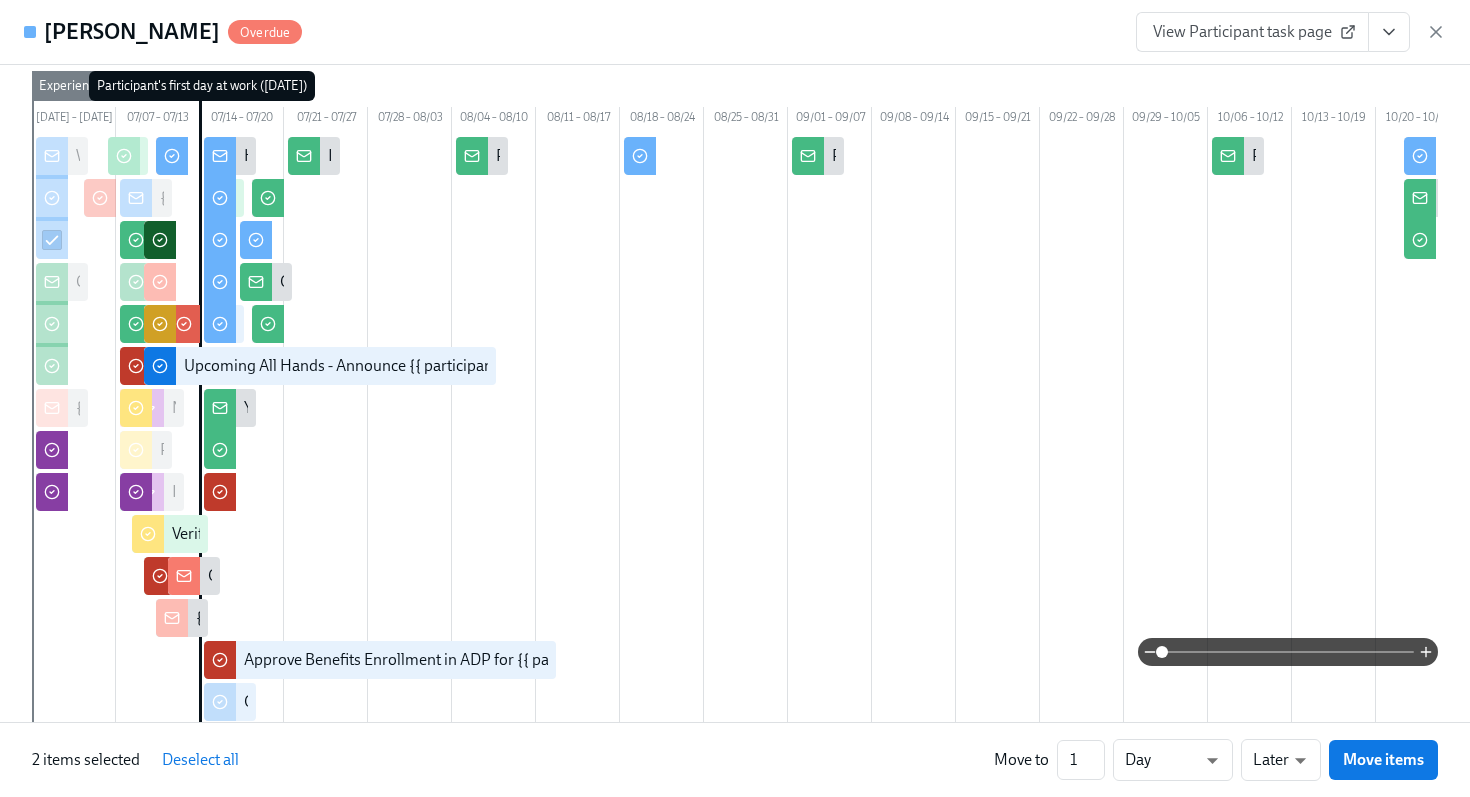 scroll, scrollTop: 0, scrollLeft: 0, axis: both 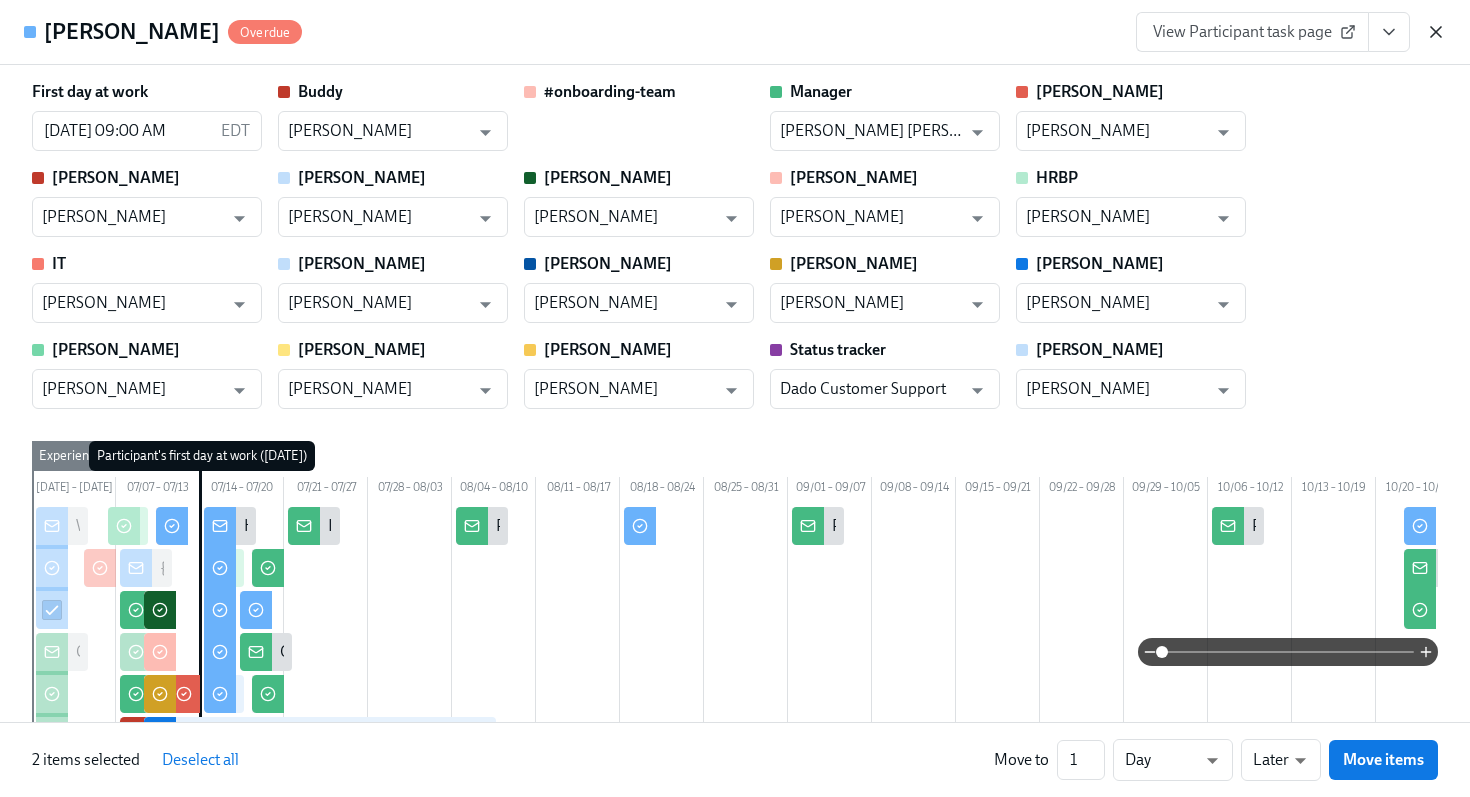 click 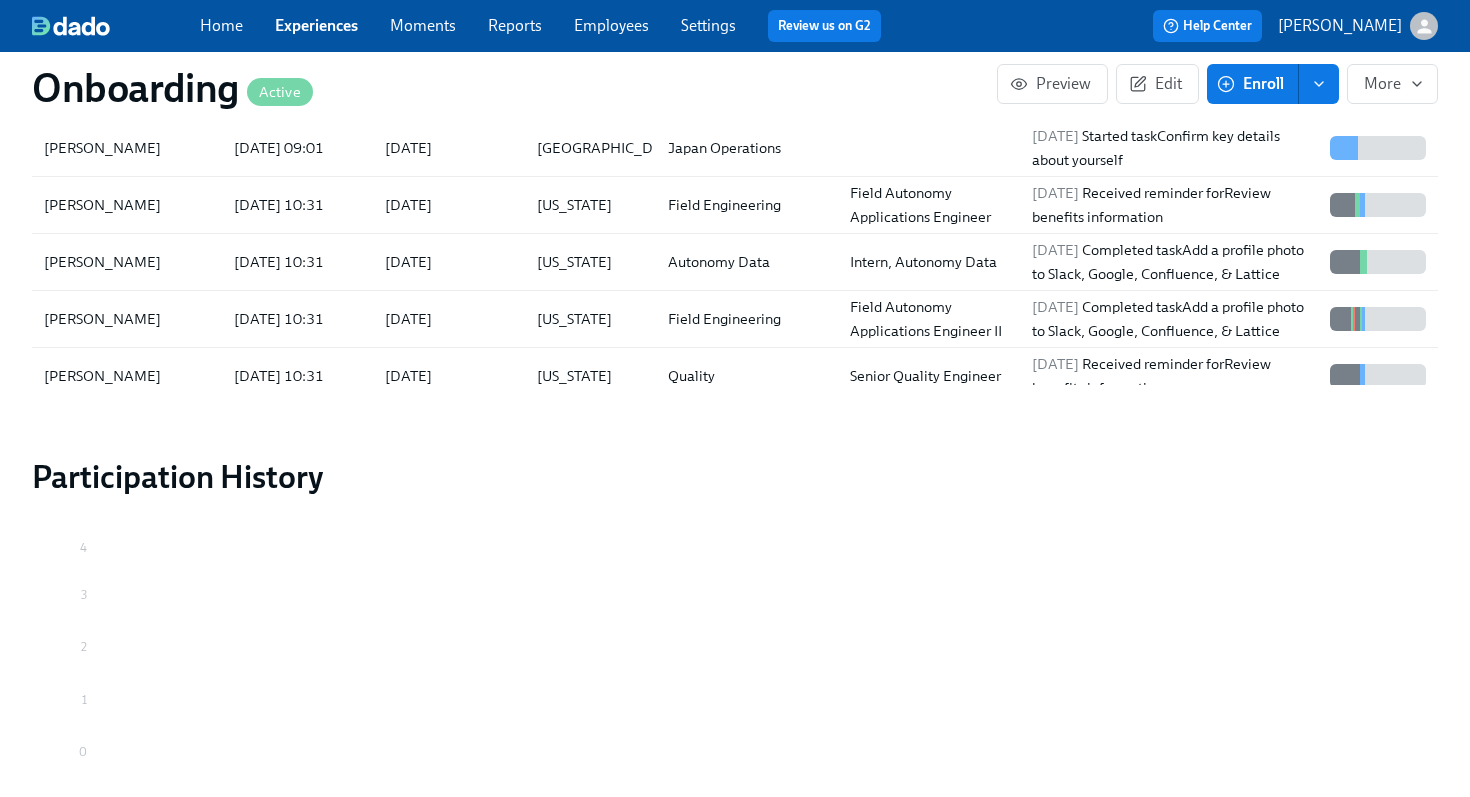 click on "Employees" at bounding box center [611, 25] 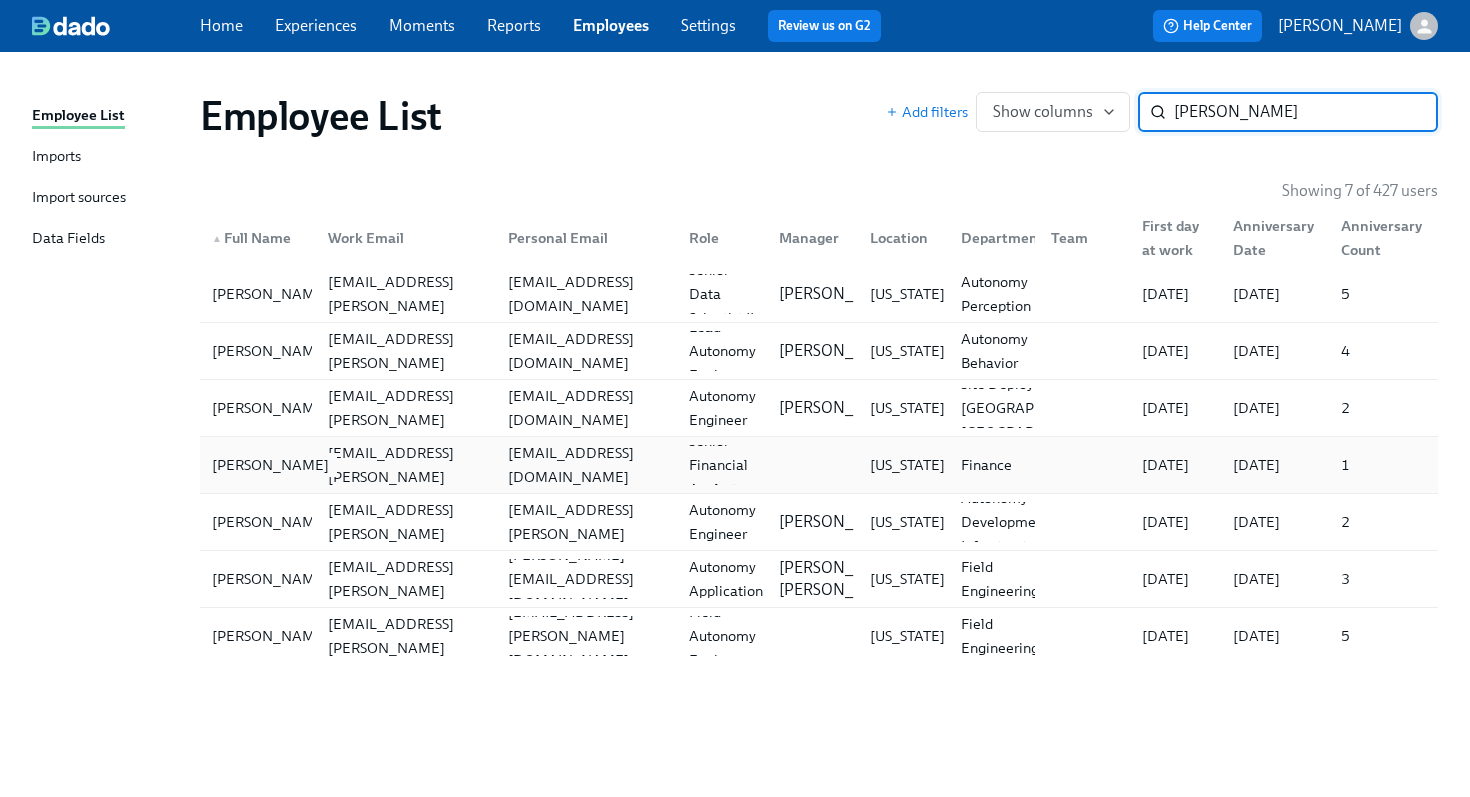 type on "[PERSON_NAME]" 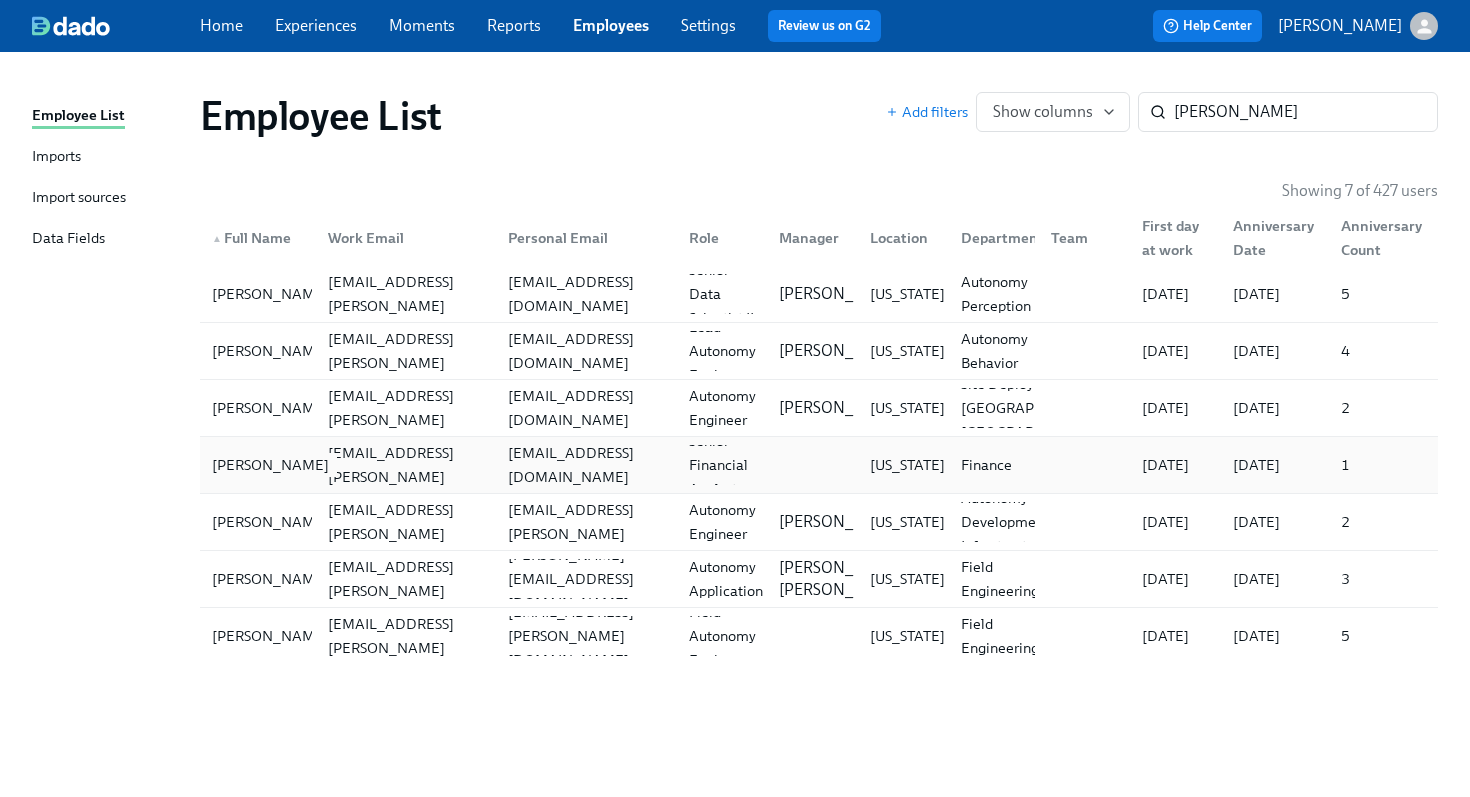 click on "[PERSON_NAME]" at bounding box center (270, 465) 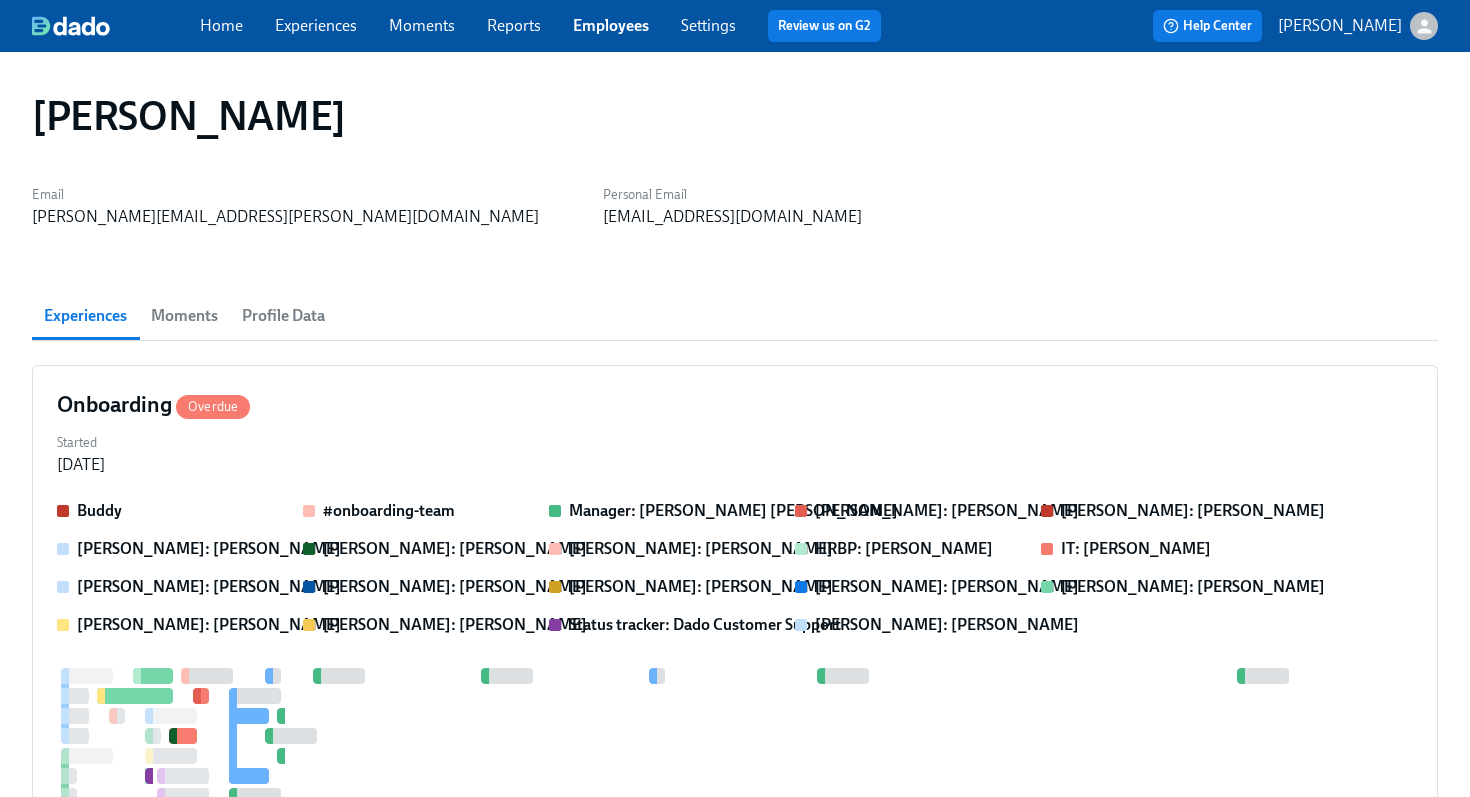 click on "Profile Data" at bounding box center (283, 316) 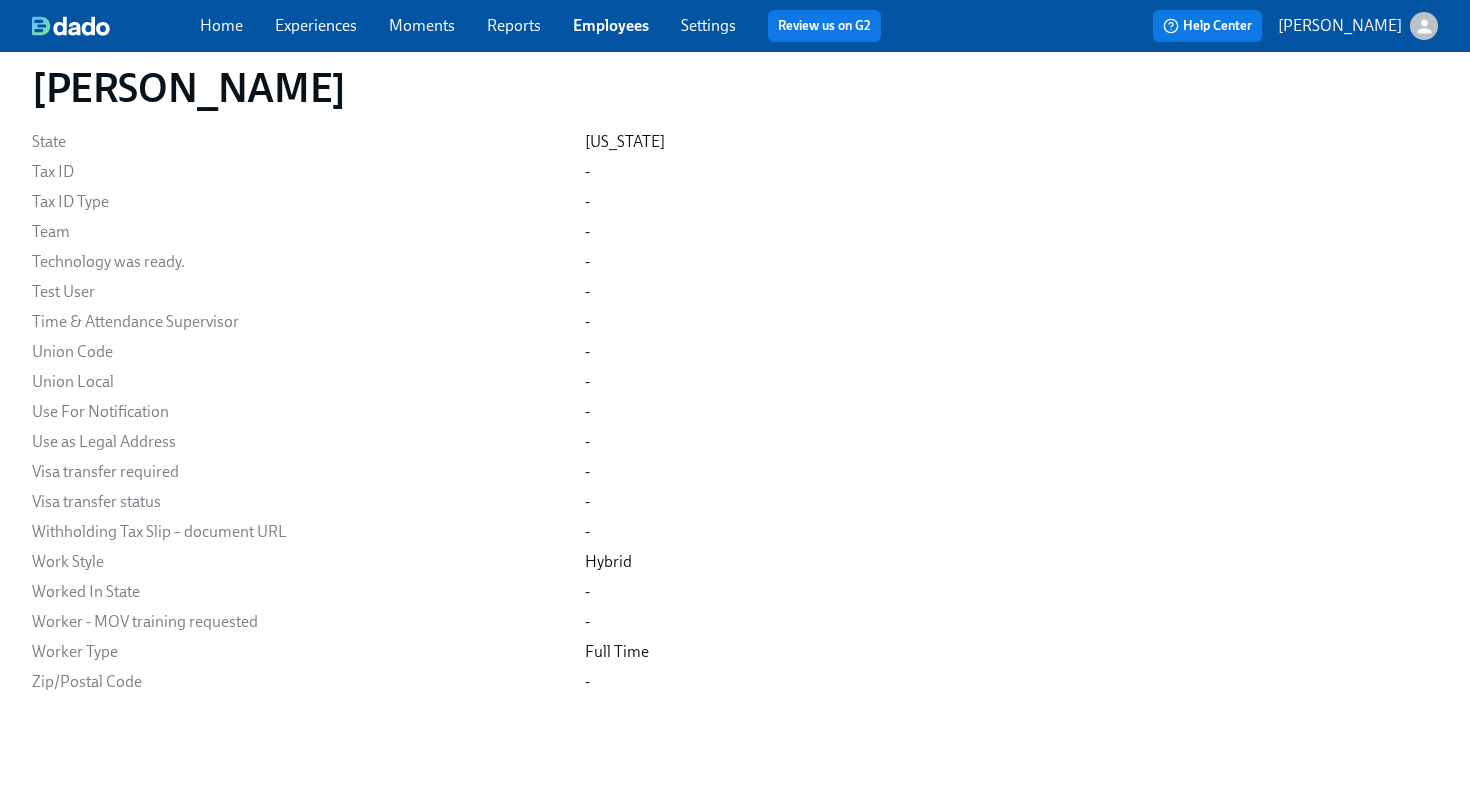 scroll, scrollTop: 4532, scrollLeft: 0, axis: vertical 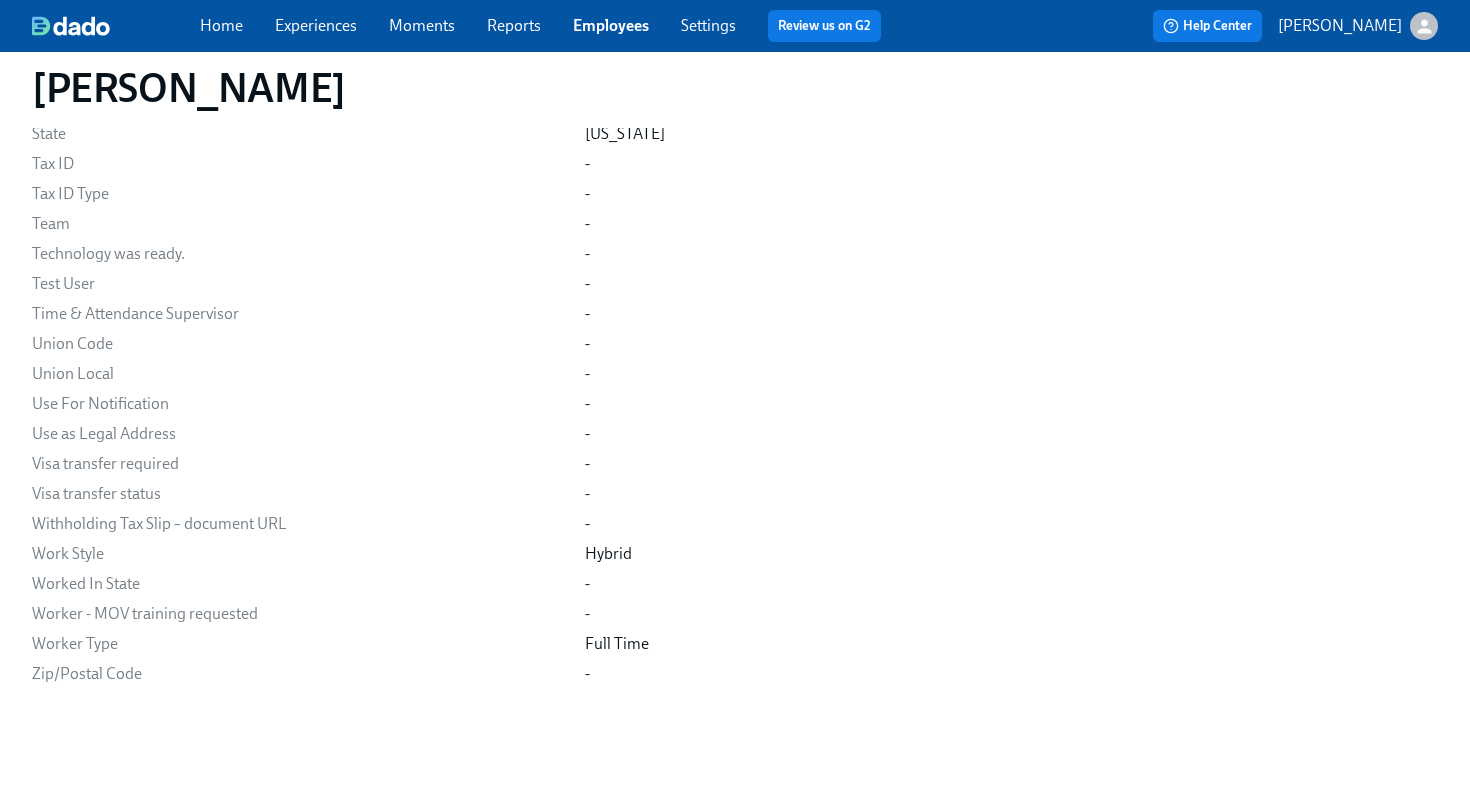 type 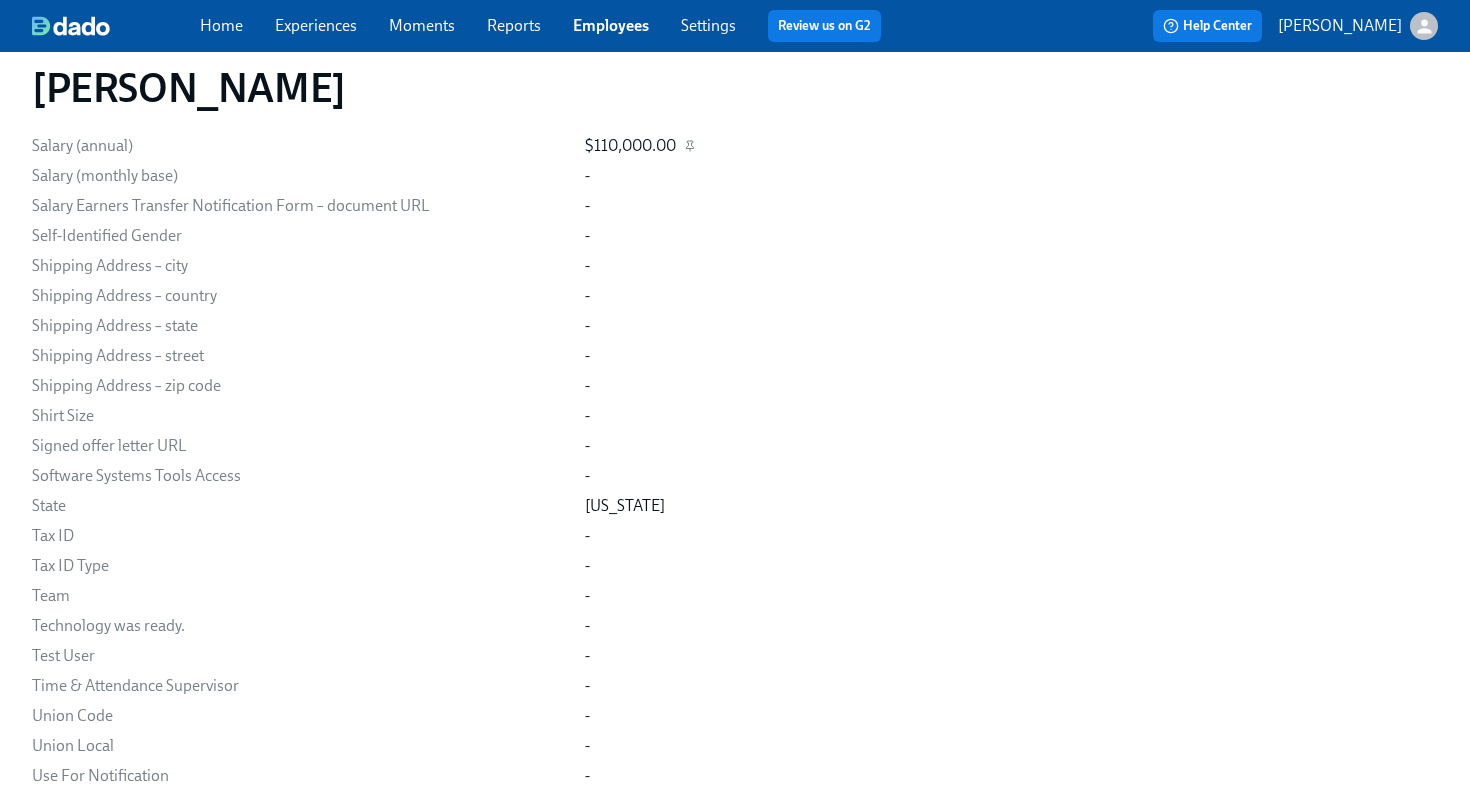 scroll, scrollTop: 4532, scrollLeft: 0, axis: vertical 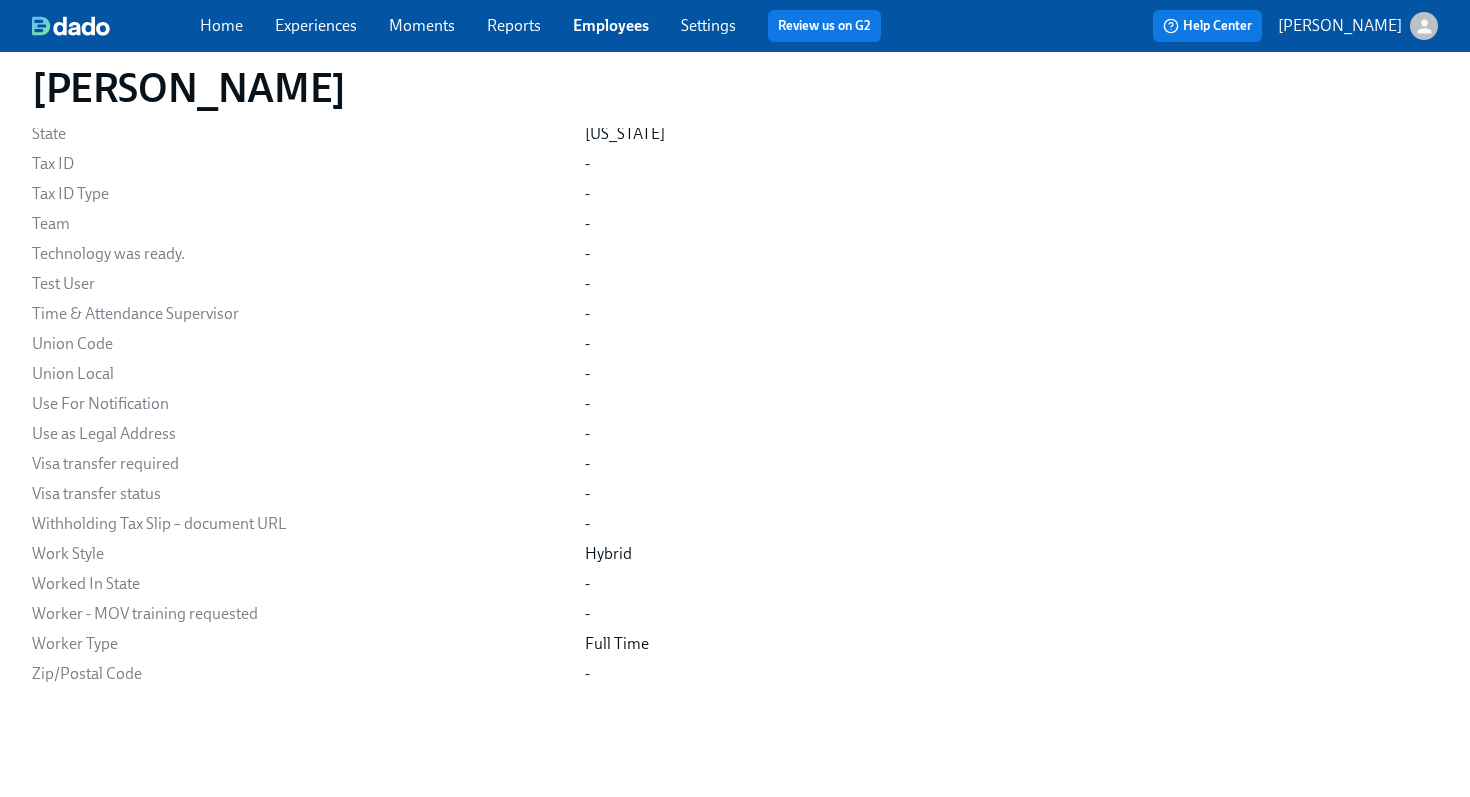 click on "Employees" at bounding box center (611, 25) 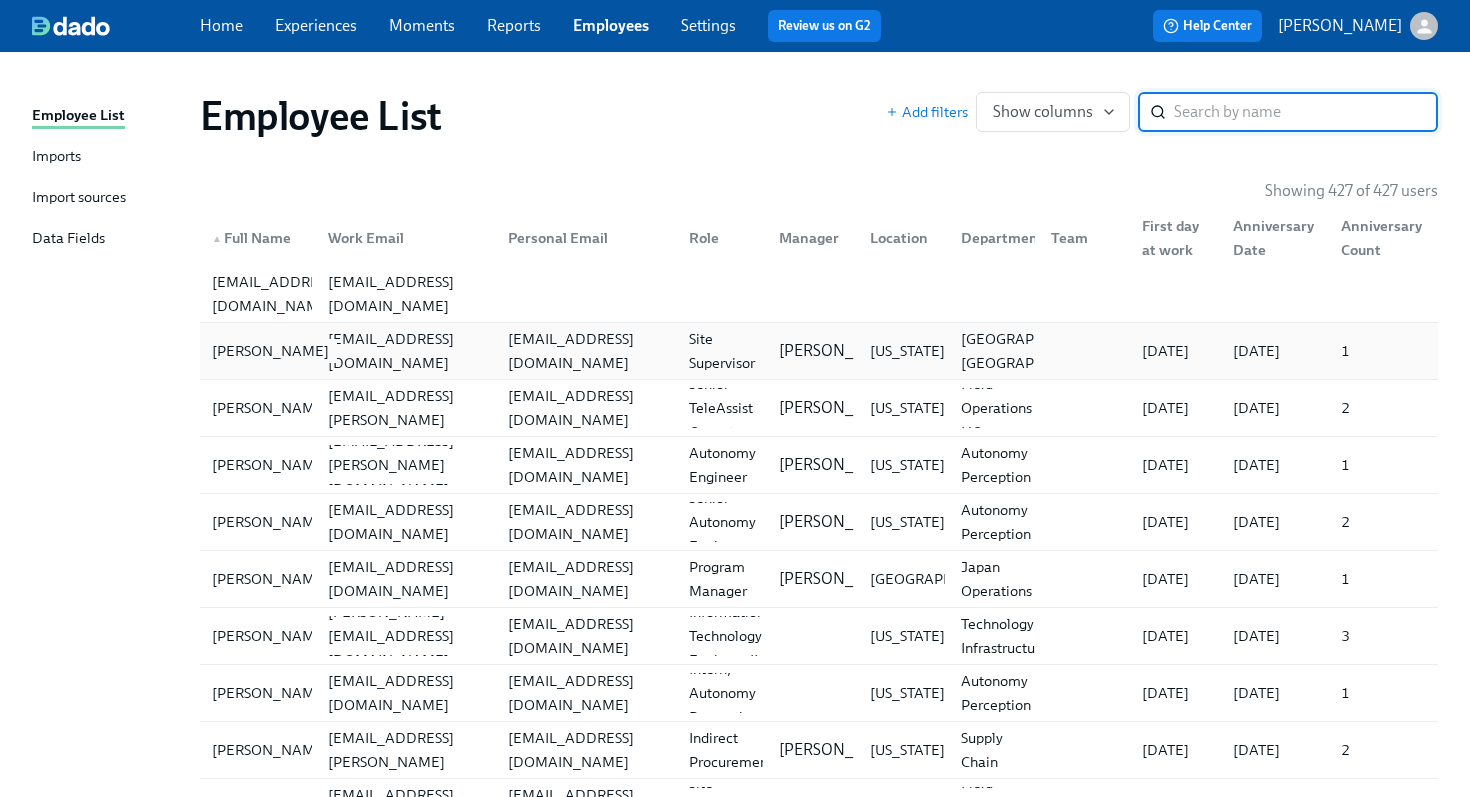click on "[PERSON_NAME]" at bounding box center [270, 351] 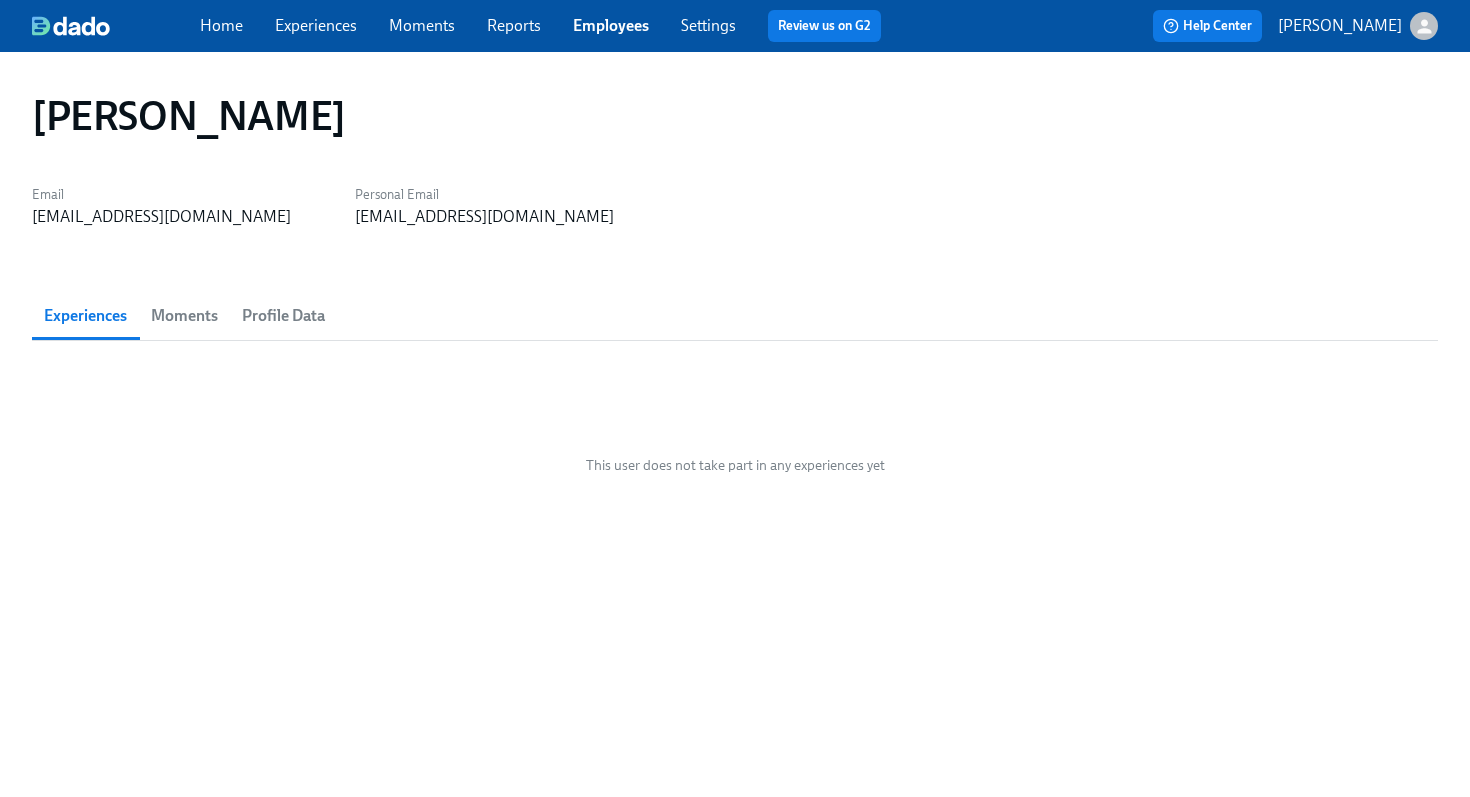 click on "Profile Data" at bounding box center [283, 316] 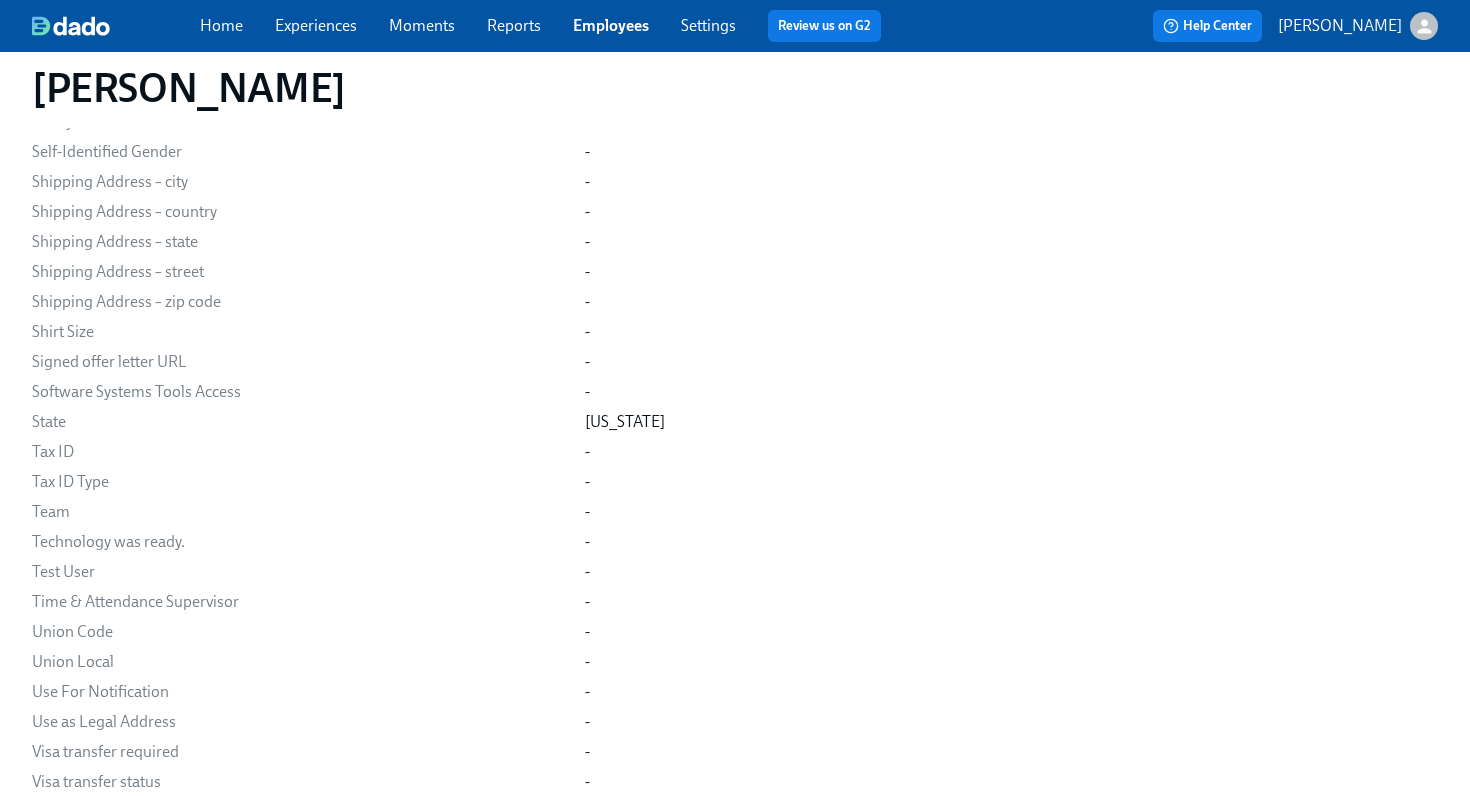scroll, scrollTop: 4532, scrollLeft: 0, axis: vertical 